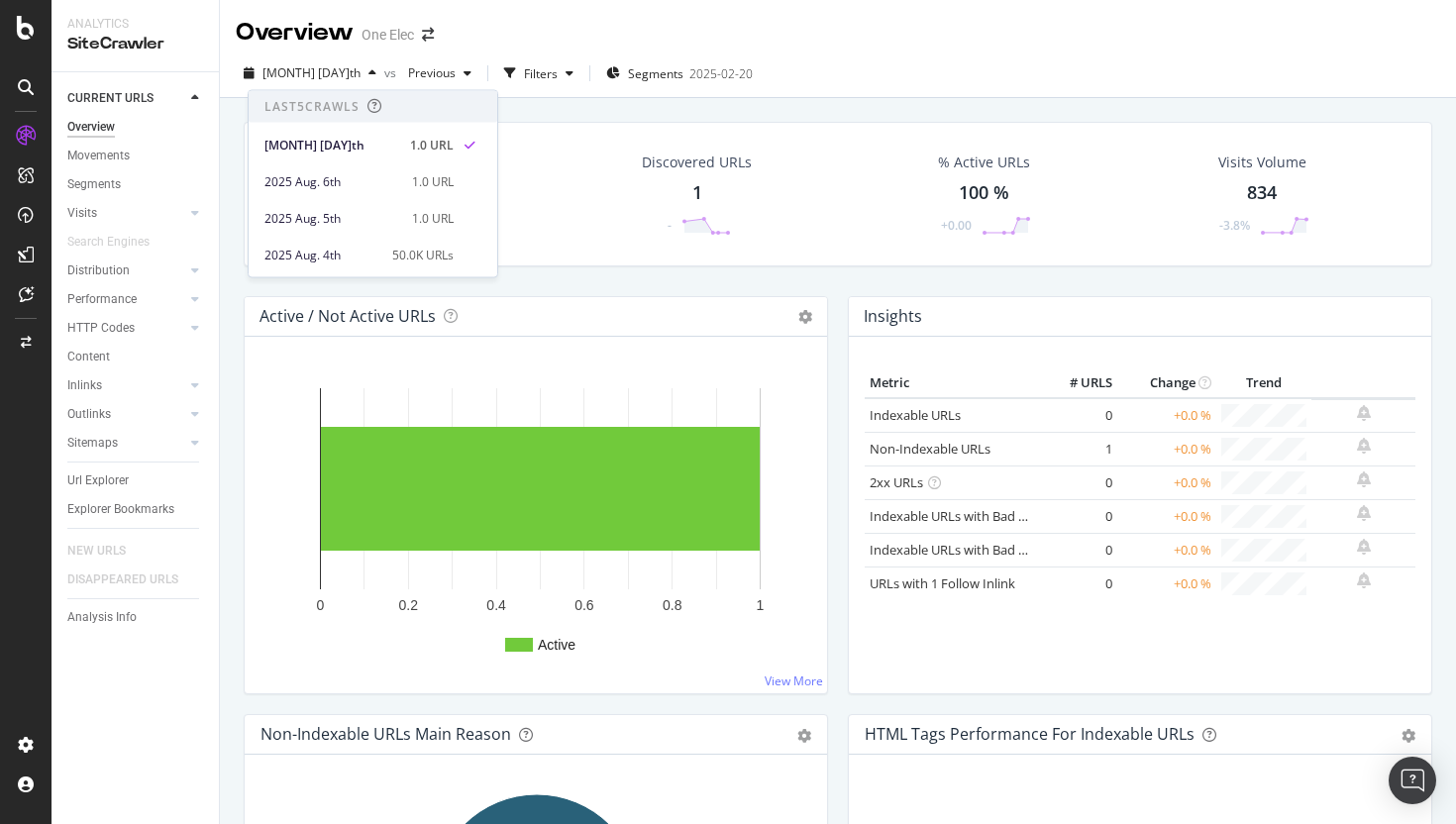 scroll, scrollTop: 0, scrollLeft: 0, axis: both 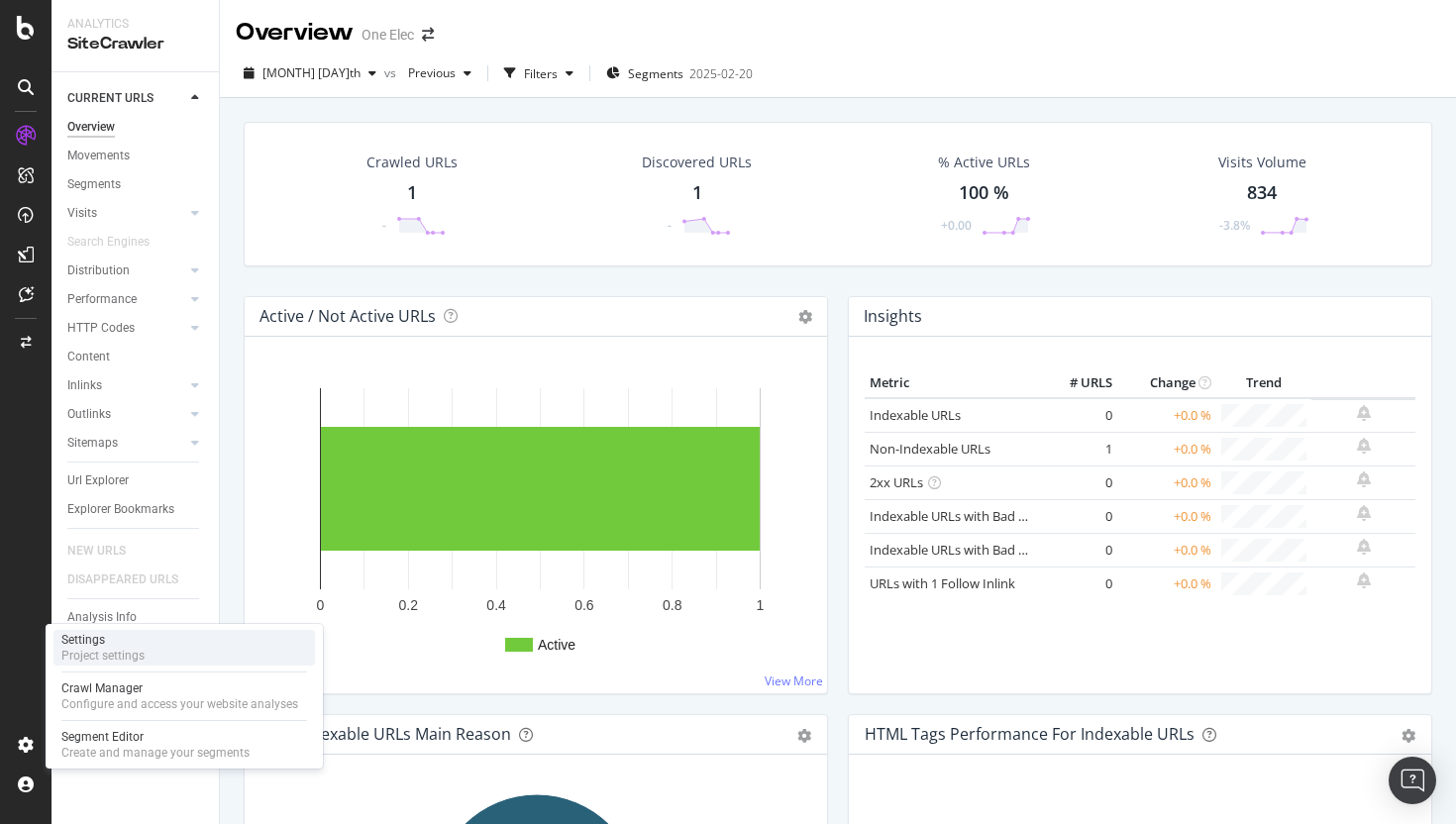 click on "Settings" at bounding box center (103, 640) 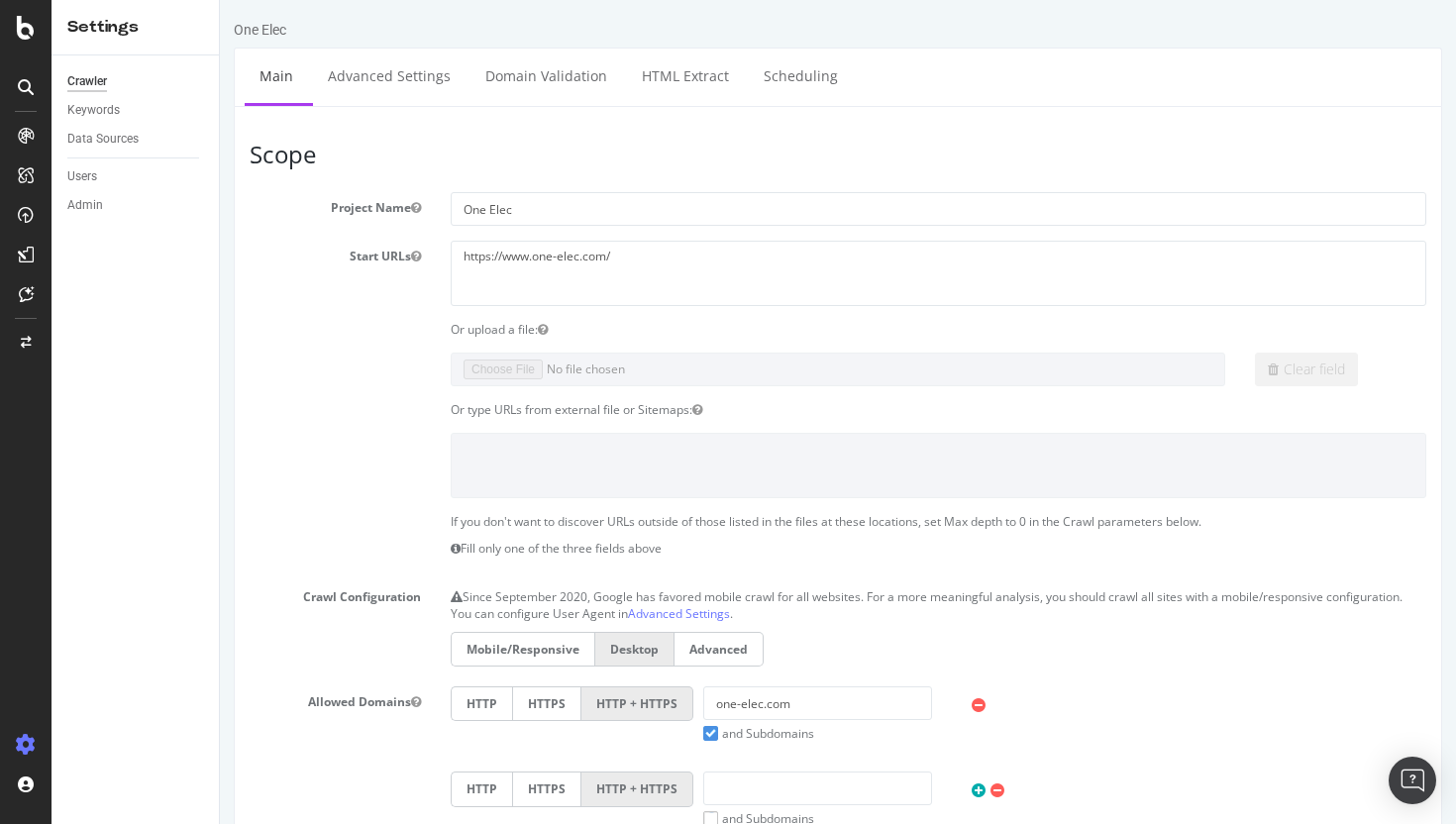 scroll, scrollTop: 0, scrollLeft: 0, axis: both 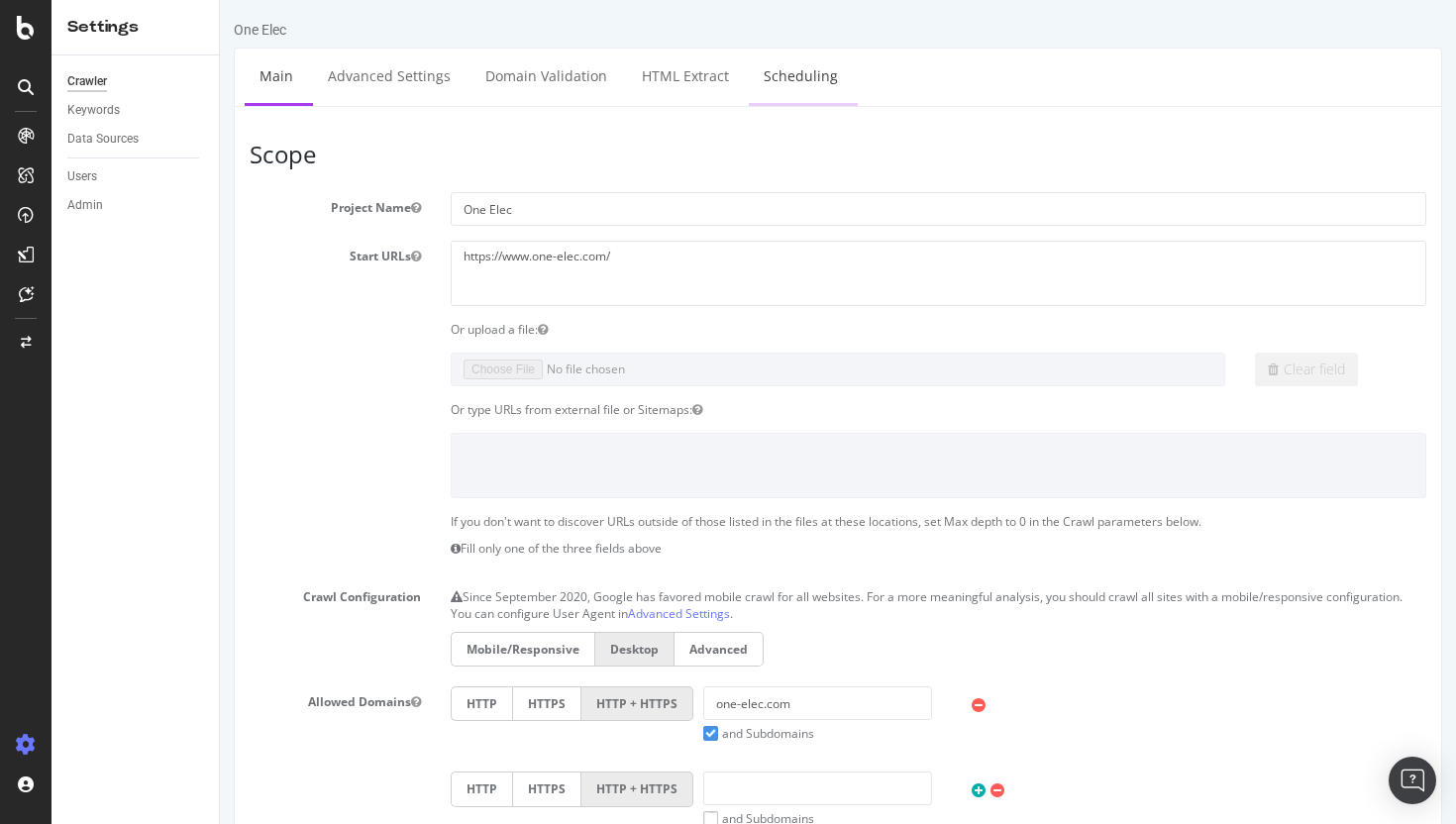 click on "Scheduling" at bounding box center (800, 75) 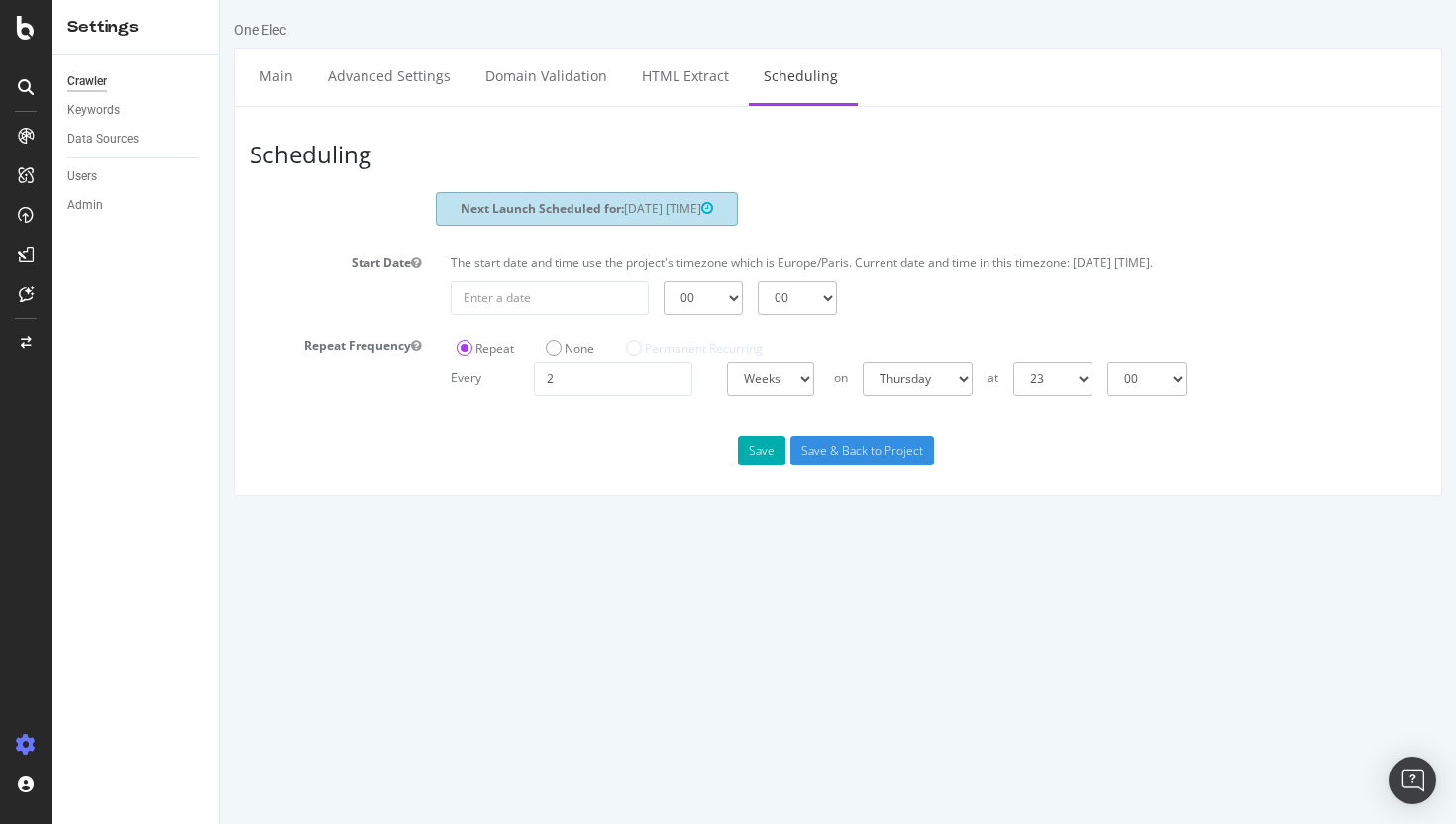 scroll, scrollTop: 0, scrollLeft: 0, axis: both 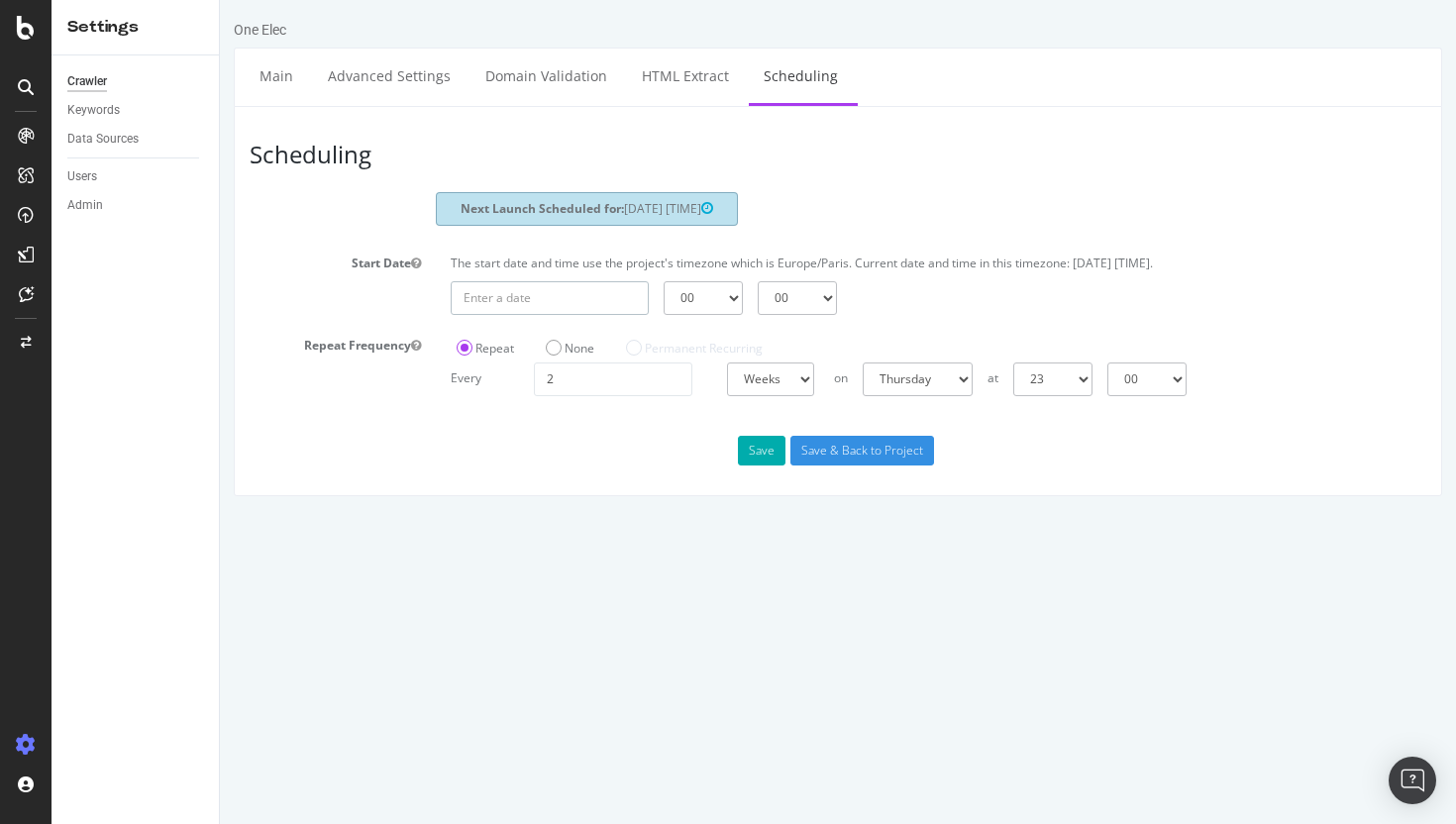 type on "[DATE]" 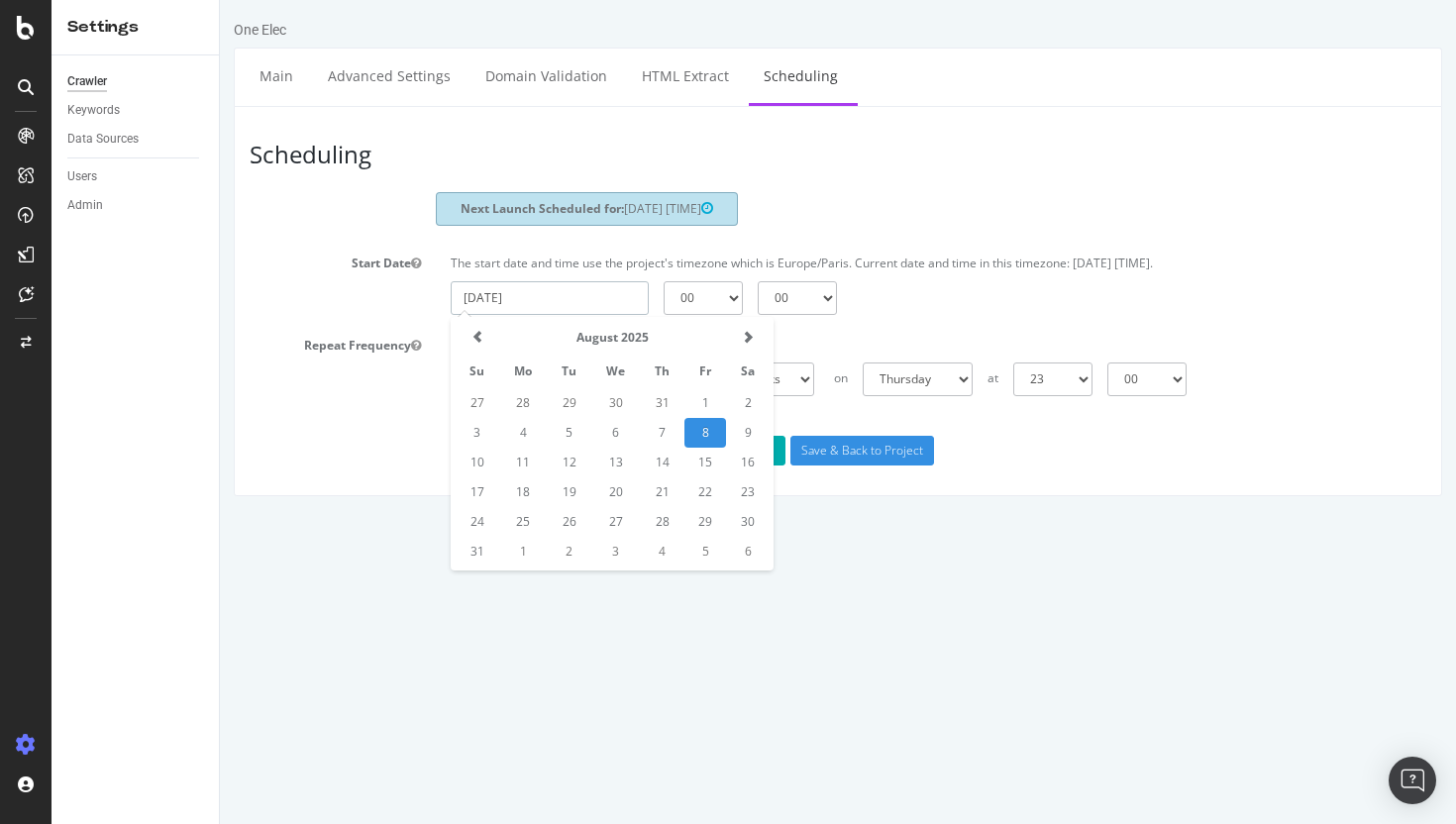 click on "[DATE]" at bounding box center (550, 298) 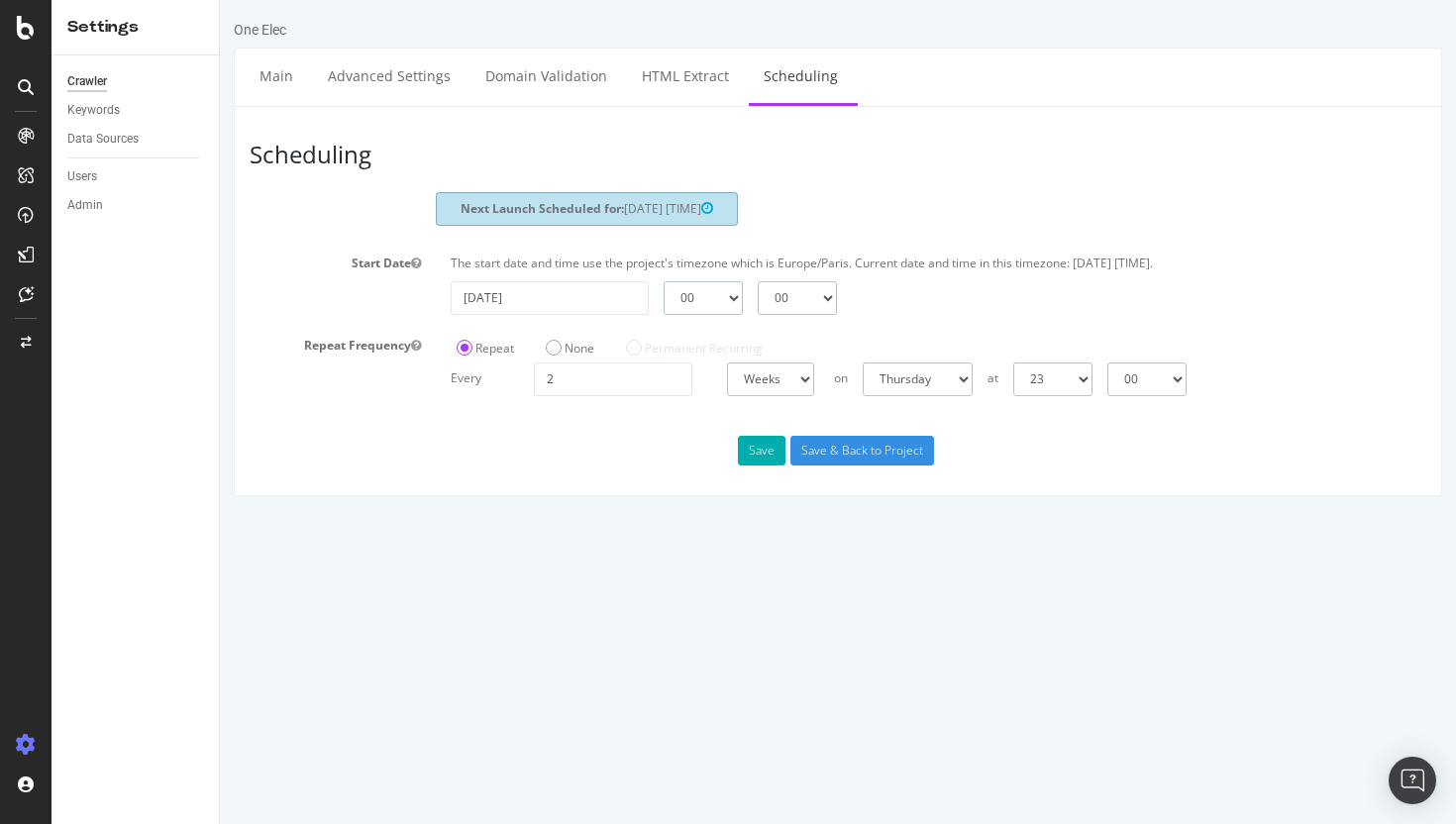 click on "00 01 02 03 04 05 06 07 08 09 10 11 12 13 14 15 16 17 18 19 20 21 22 23" at bounding box center (703, 298) 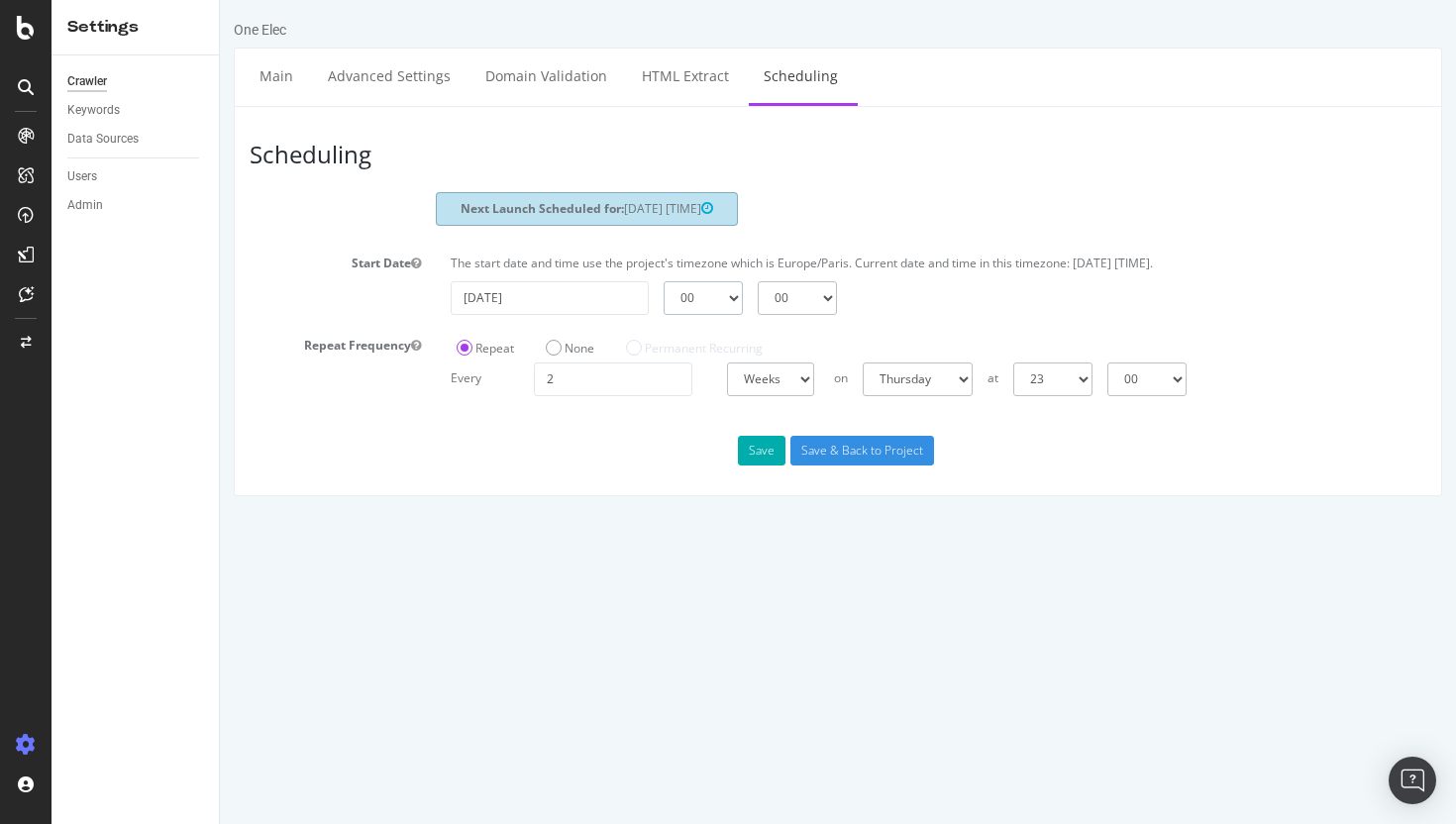 select on "20" 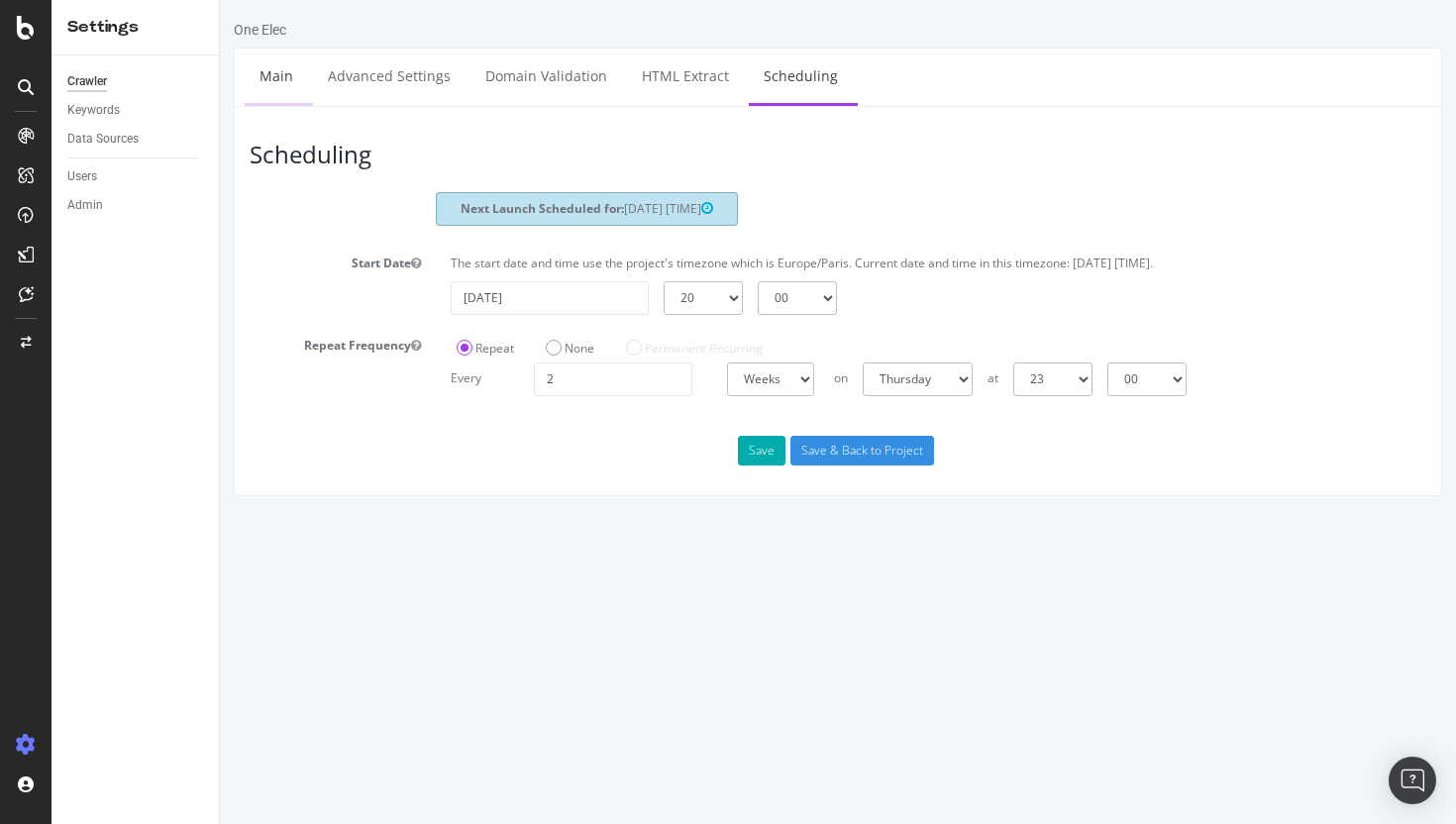 click on "Main" at bounding box center (276, 75) 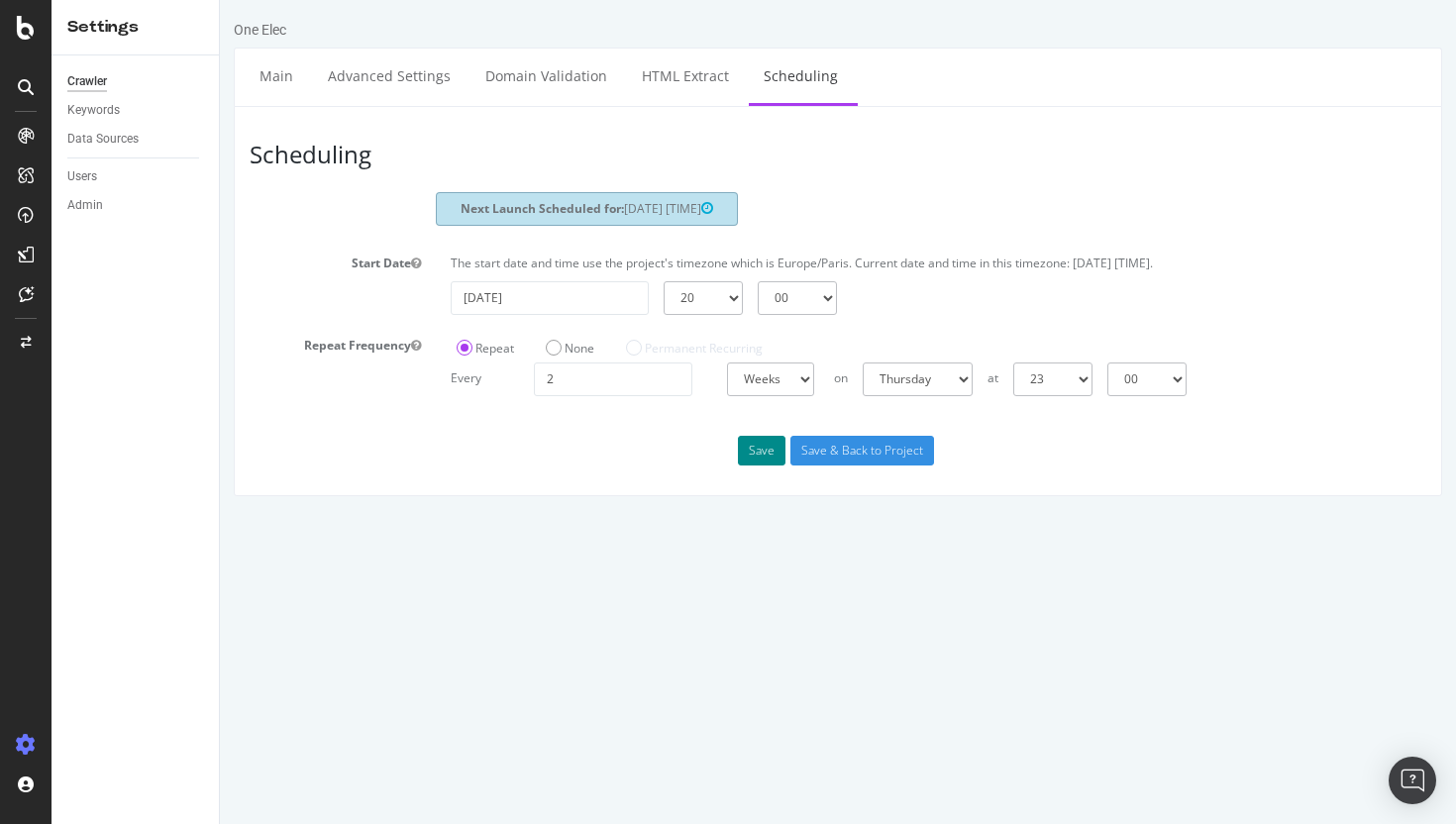 click on "Save" at bounding box center [762, 451] 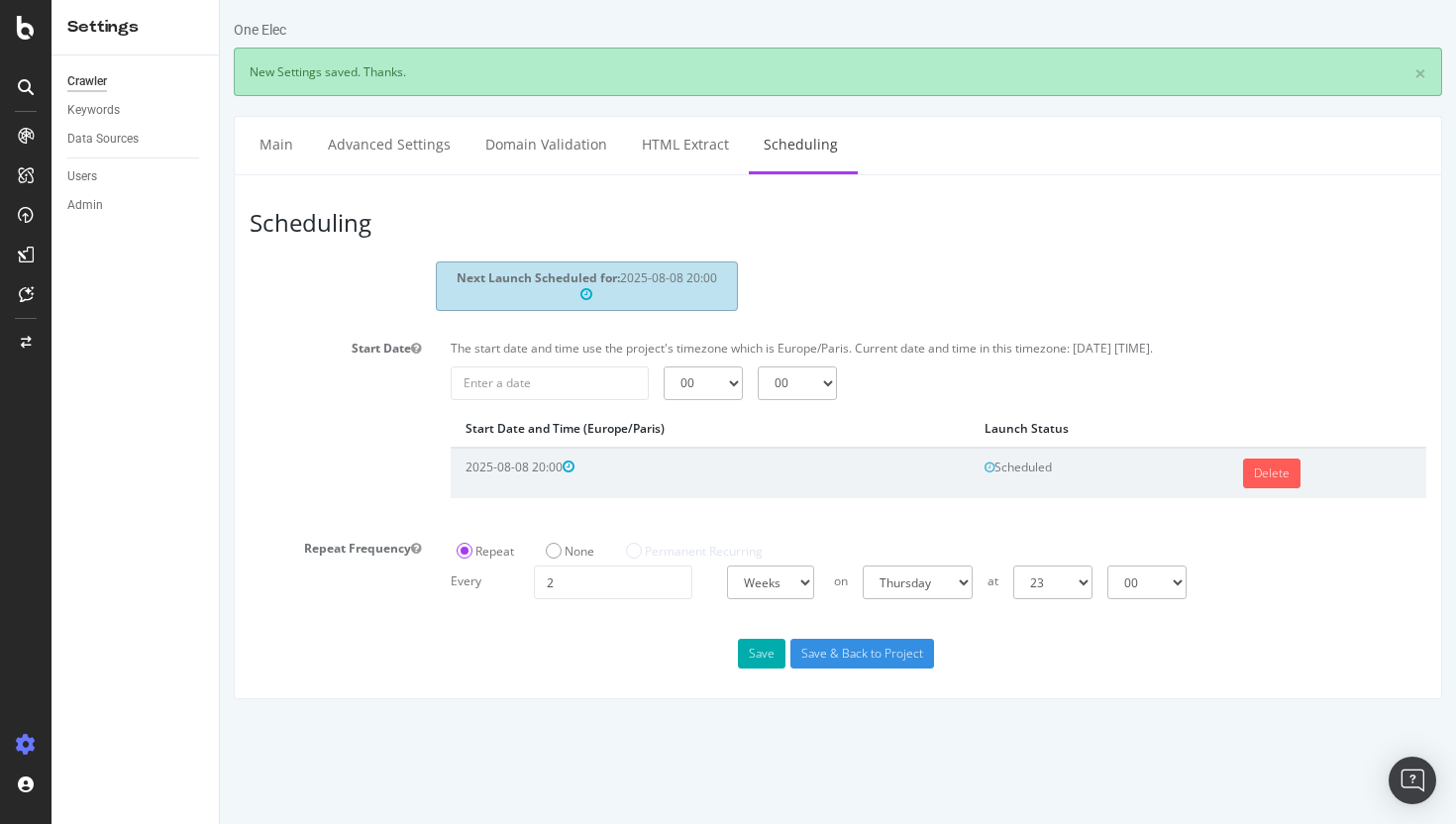 scroll, scrollTop: 0, scrollLeft: 0, axis: both 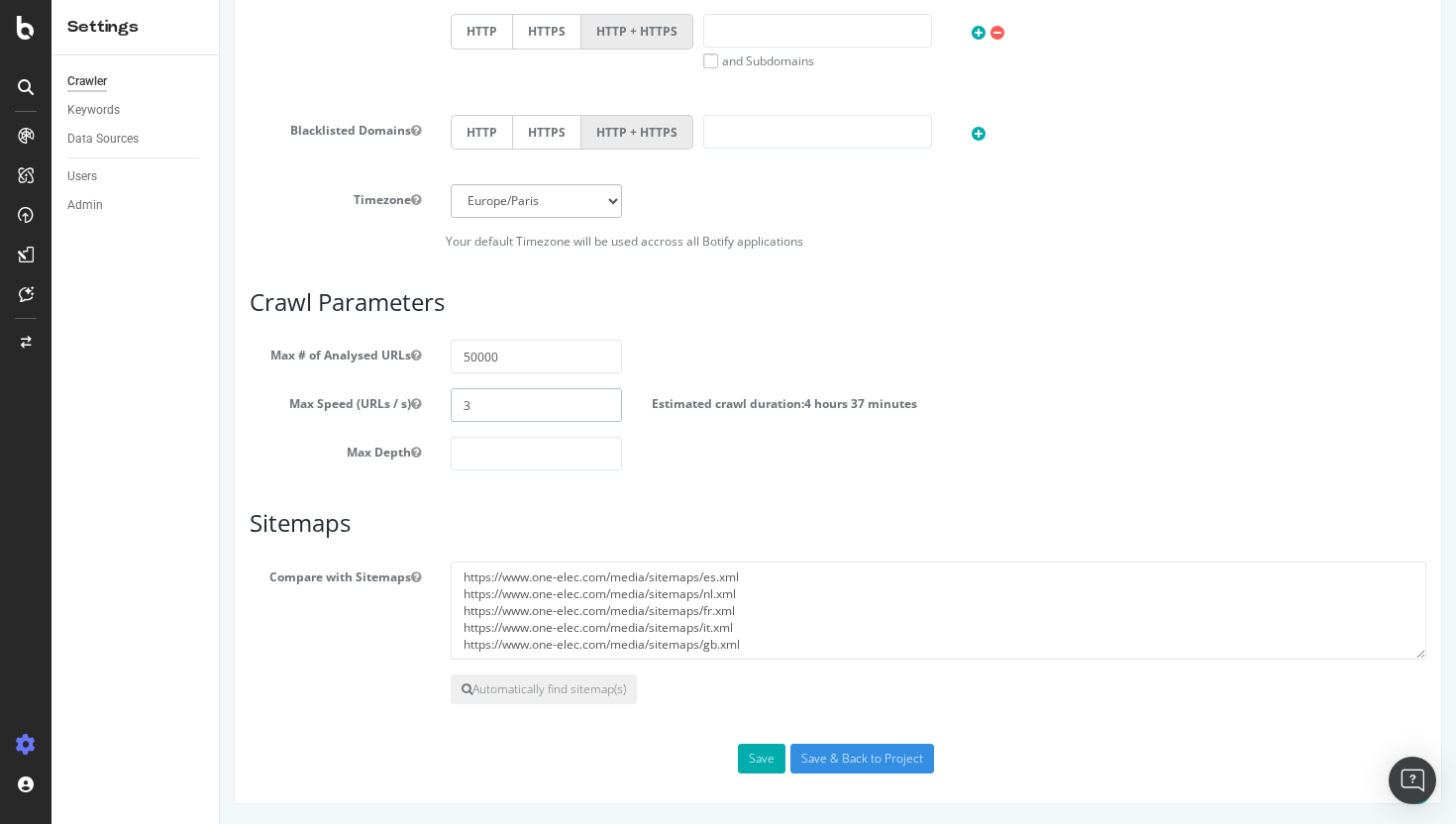 click on "3" at bounding box center [536, 405] 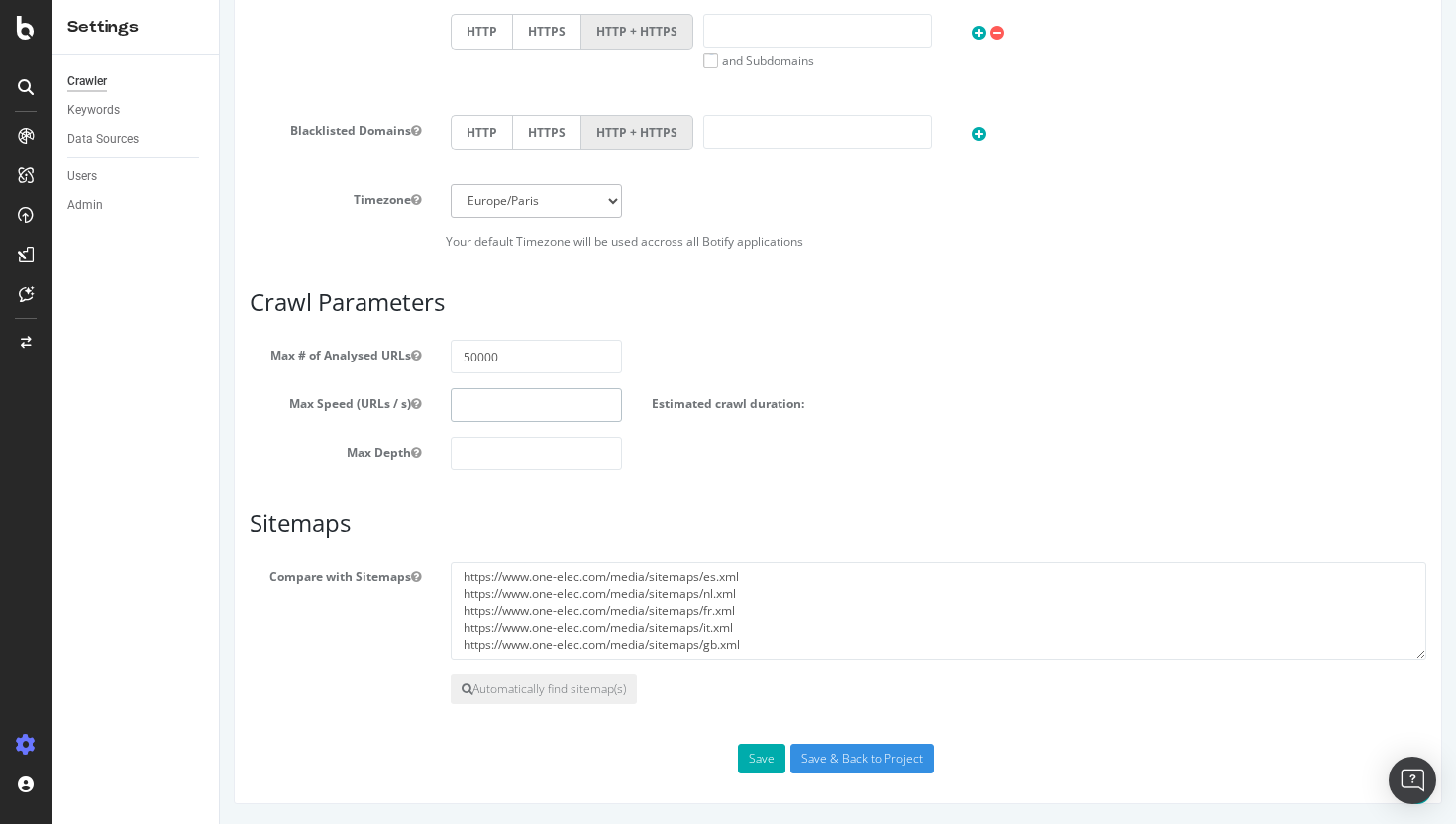 type on "3" 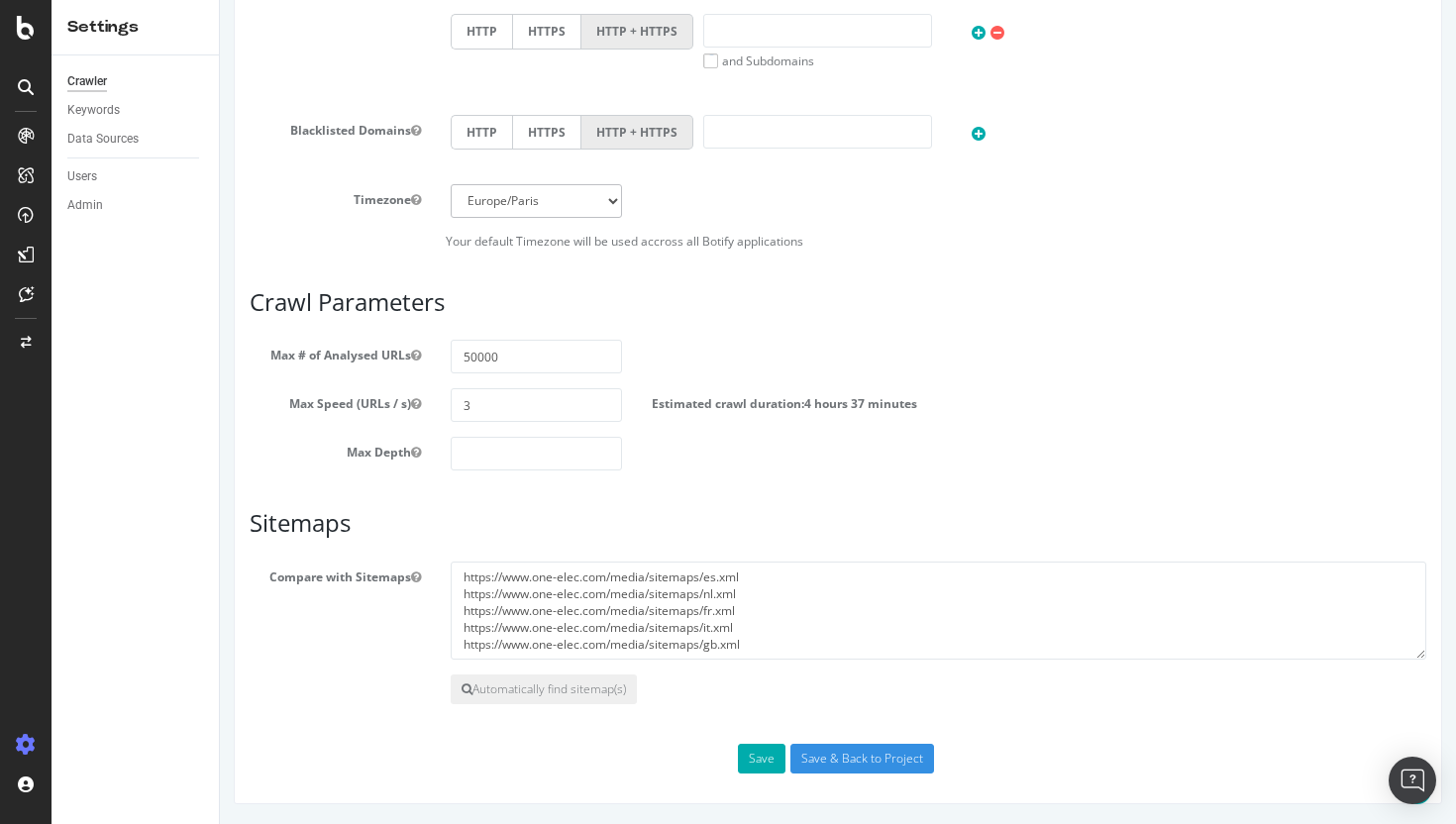click on "Scope Project Name
One Elec Start URLs
https://www.one-elec.com/ Or upload a file:
If you don't want to discover URLs outside of those listed in the files at these locations, set Max depth to 0 in the Crawl parameters below.
Fill only one of the three fields above
Crawl Configuration  Since September 2020, Google has favored mobile crawl for all websites. For a more meaningful analysis, you should crawl all sites with a mobile/responsive configuration.
You can configure User Agent in  Advanced Settings .
Mobile/Responsive Desktop Advanced Allowed Domains
HTTP HTTPS HTTP + HTTPS one-elec.com CET" at bounding box center (838, 78) 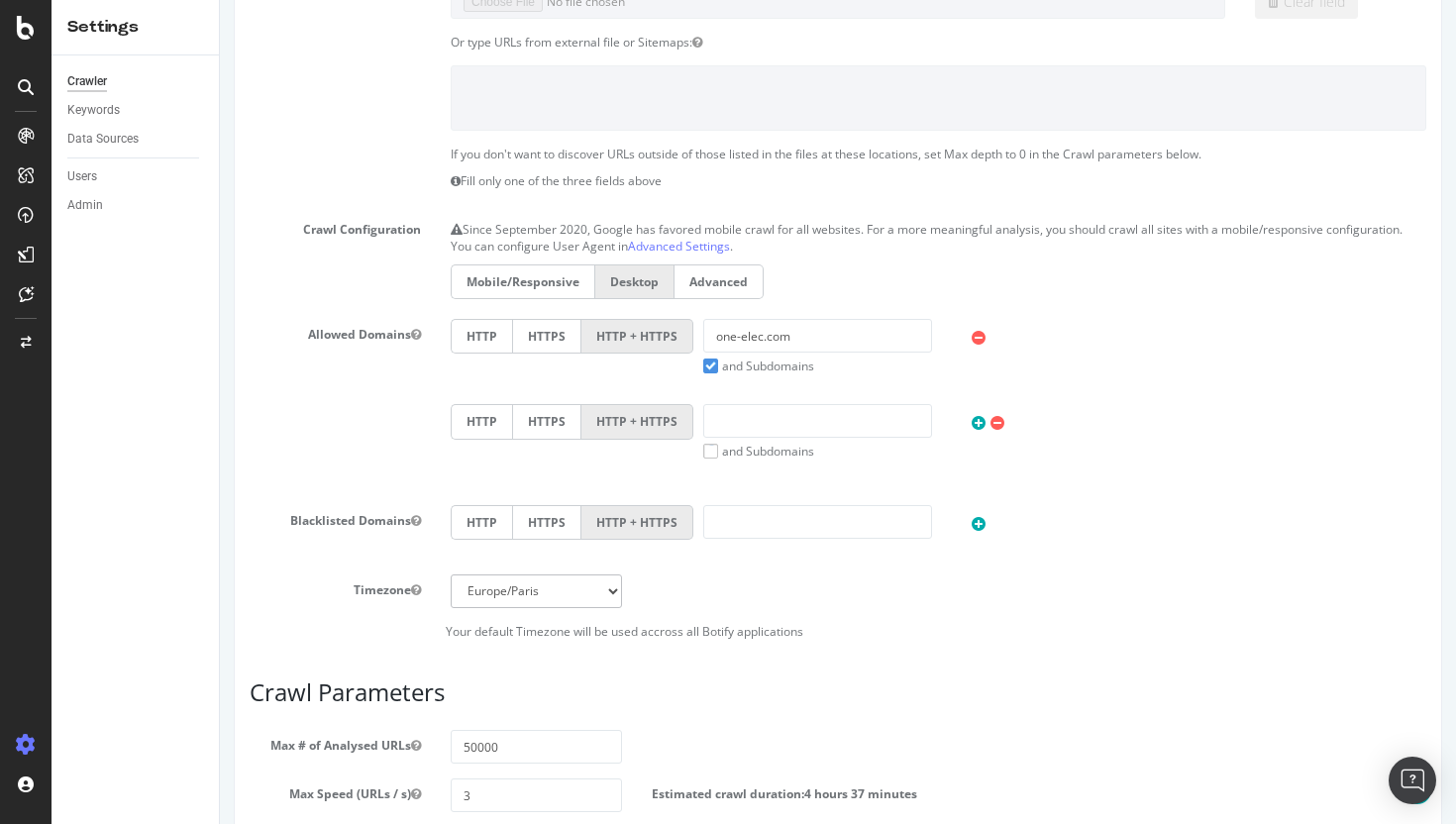 scroll, scrollTop: 0, scrollLeft: 0, axis: both 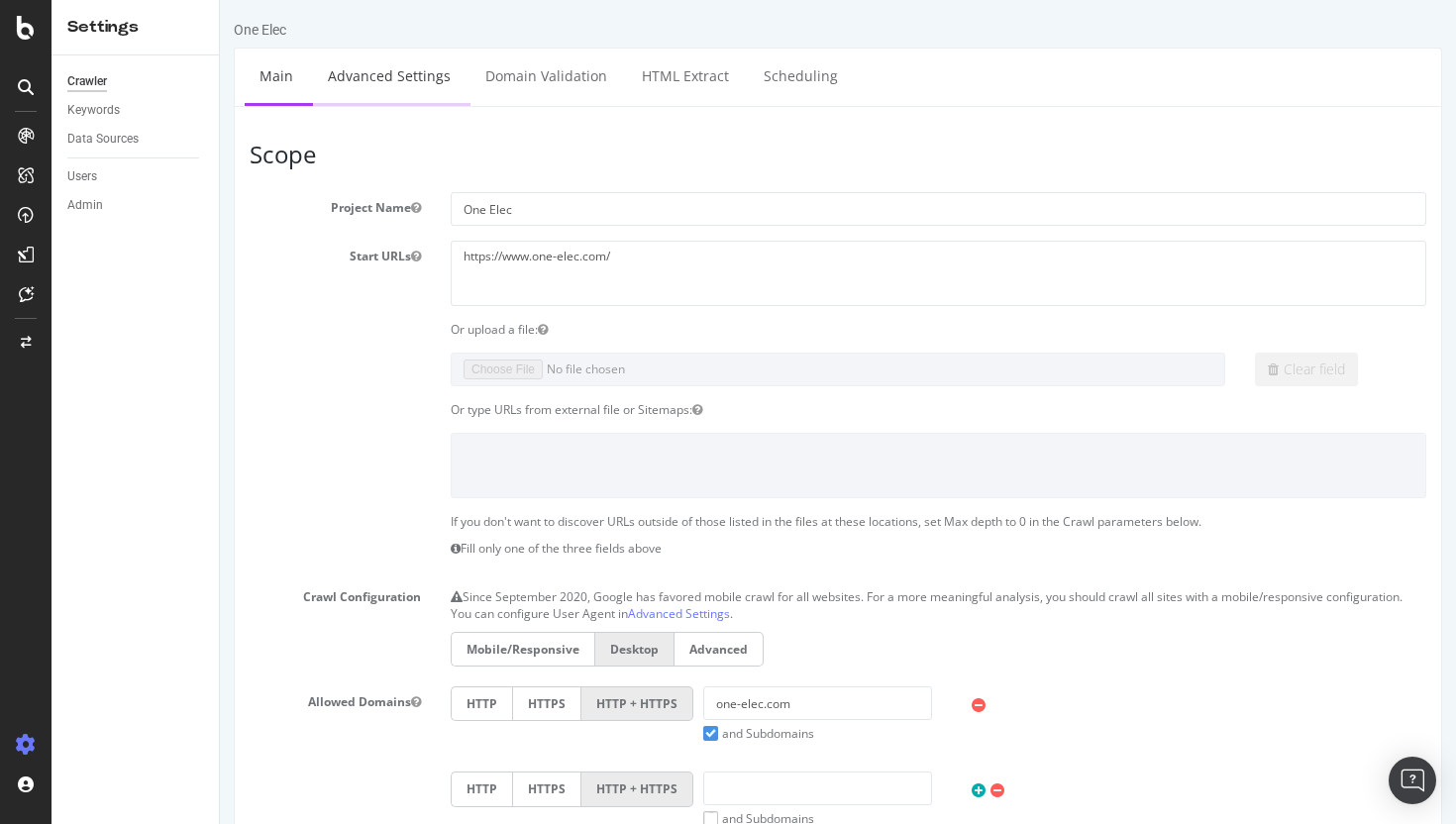click on "Advanced Settings" at bounding box center [389, 75] 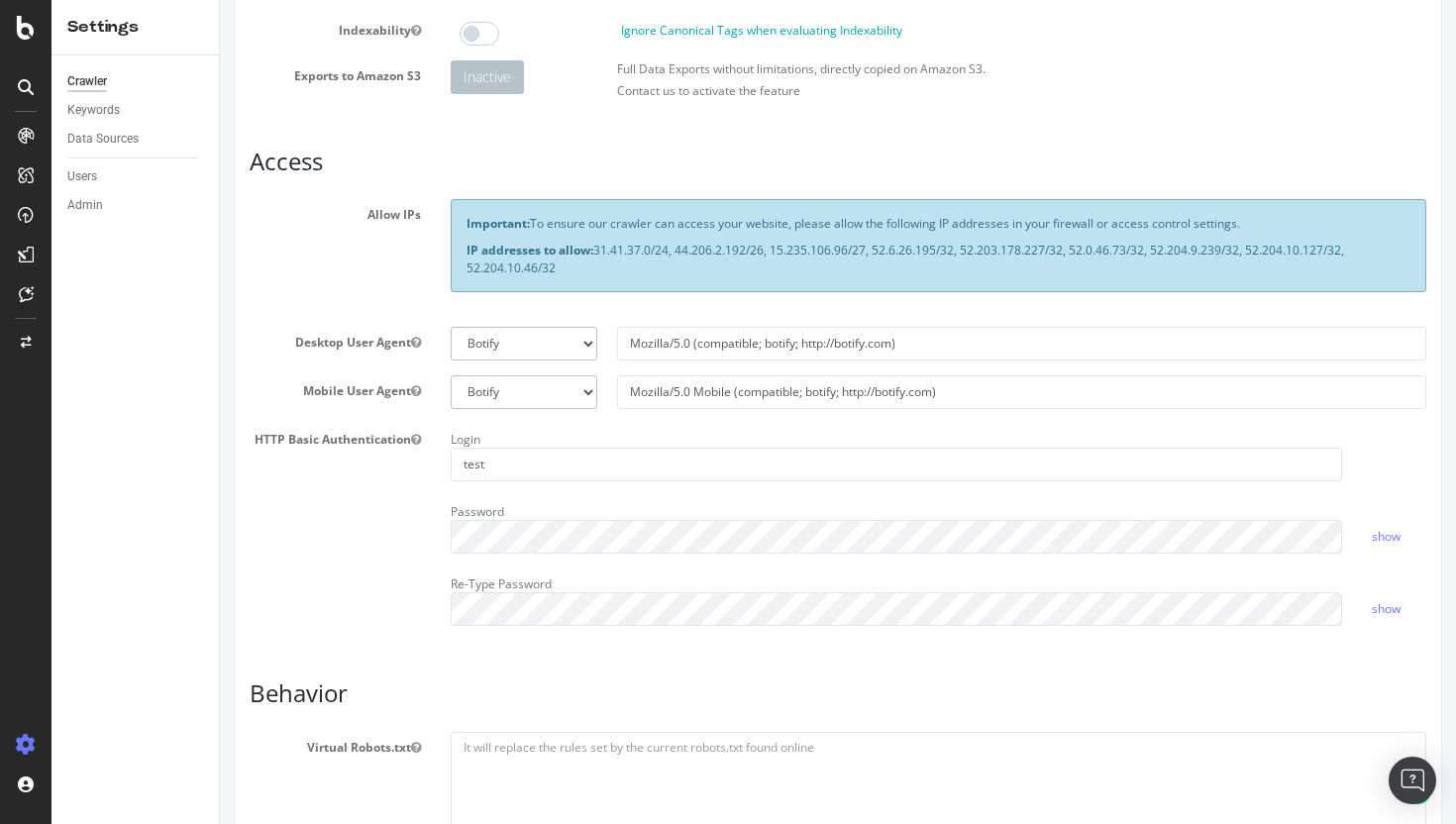 scroll, scrollTop: 247, scrollLeft: 0, axis: vertical 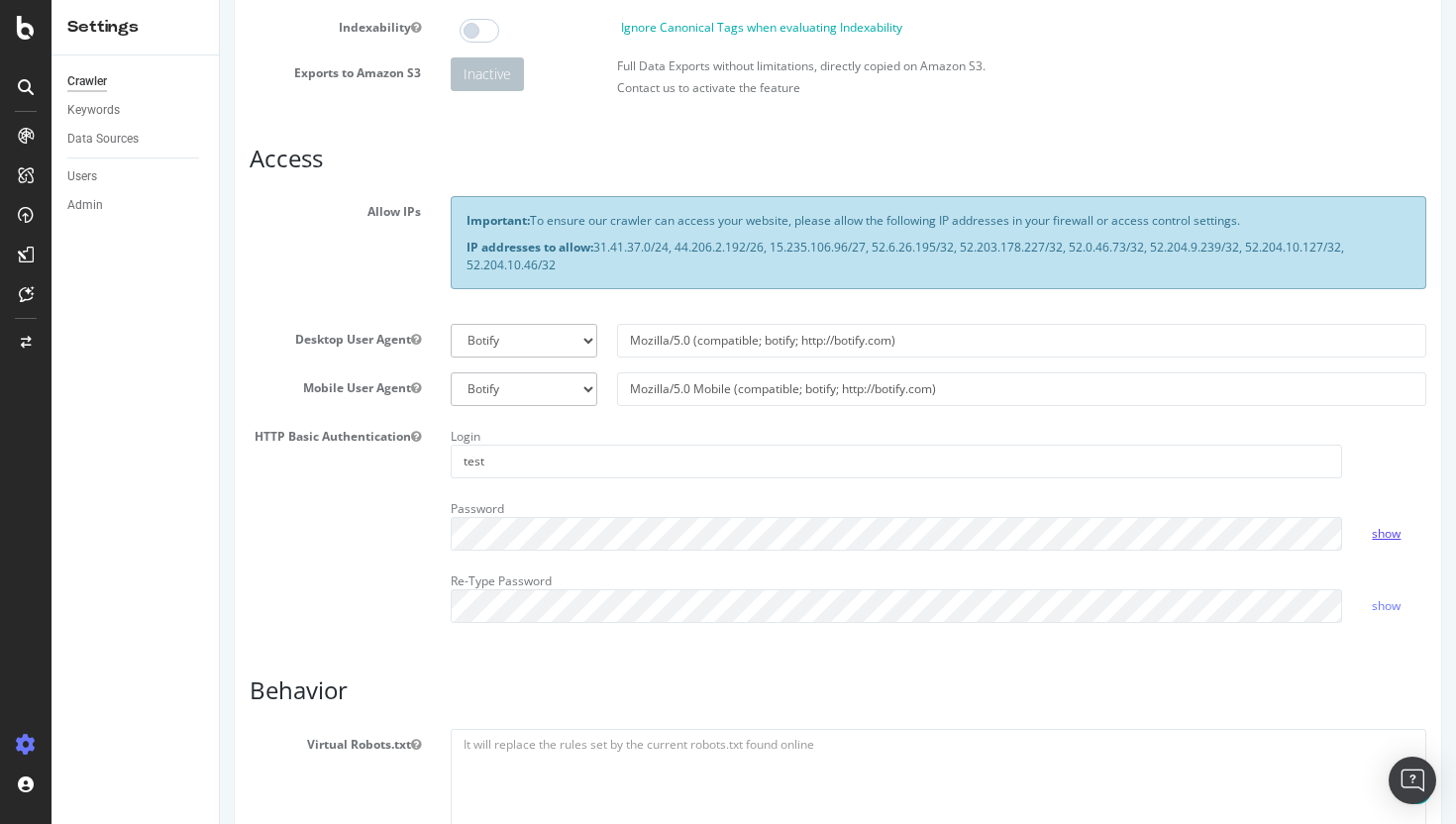 click on "show" at bounding box center [1386, 533] 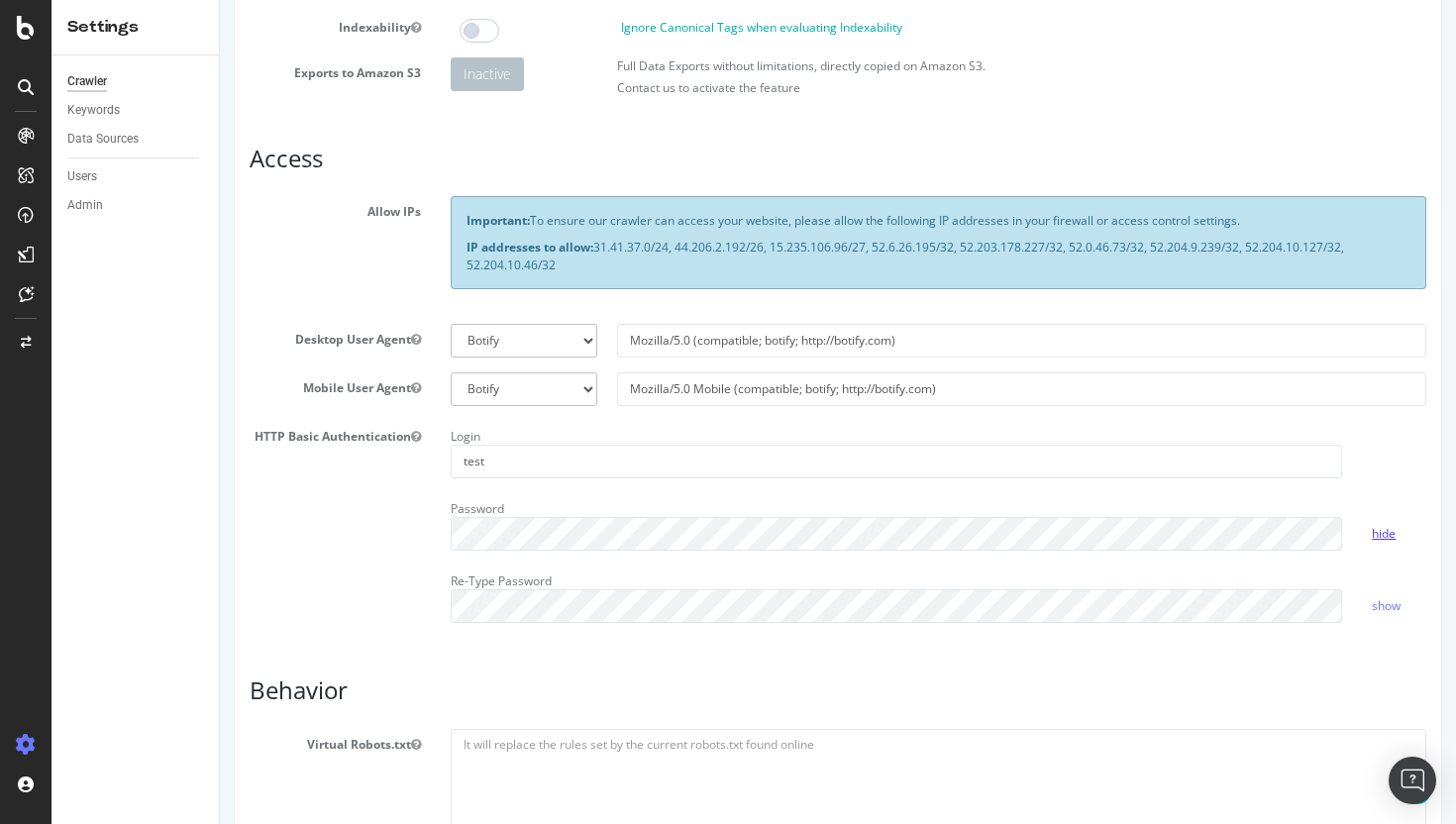 click on "hide" at bounding box center (1384, 533) 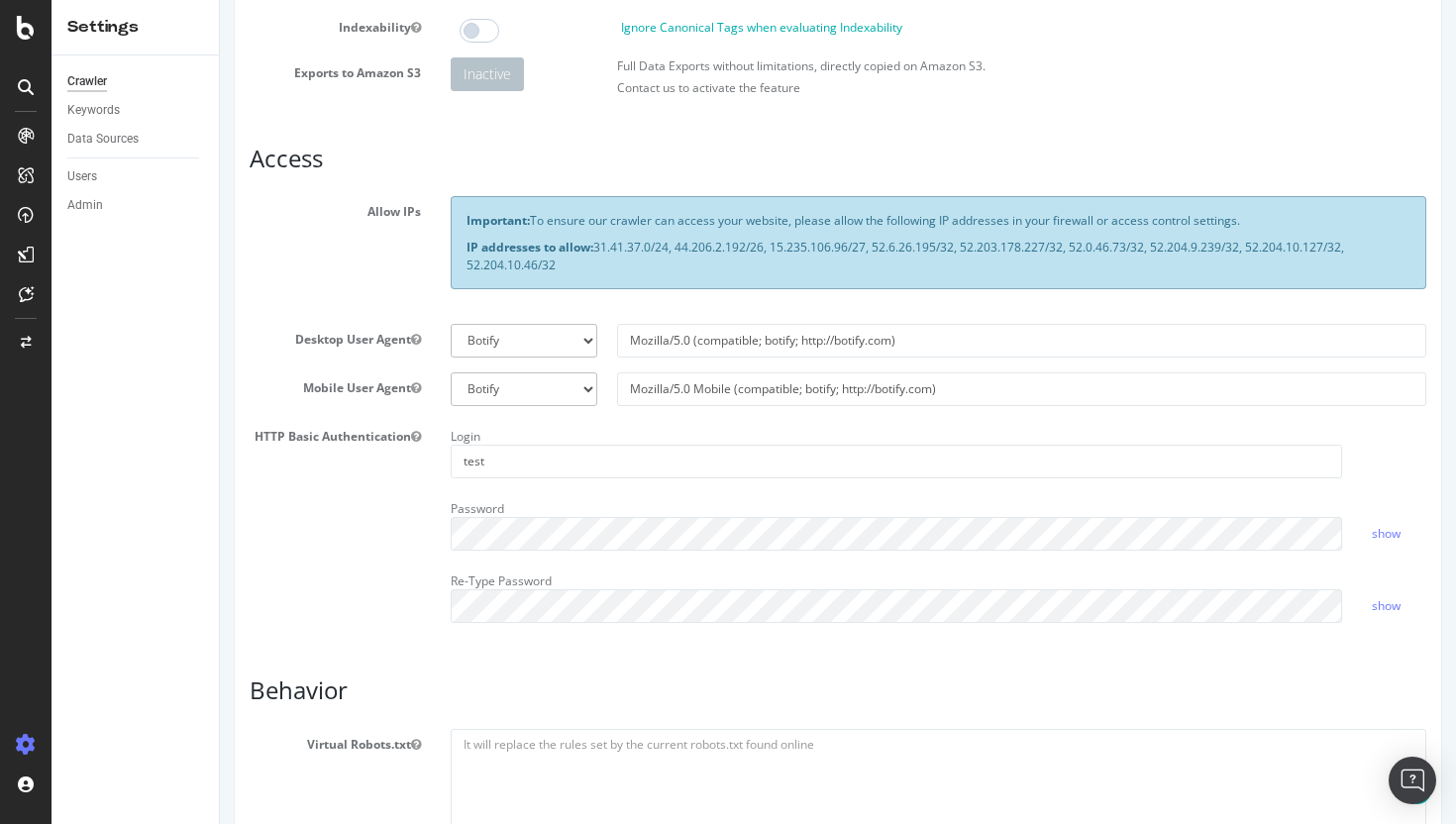 click on "HTTP Basic Authentication
Login test Password show Re-Type Password show" at bounding box center [838, 529] 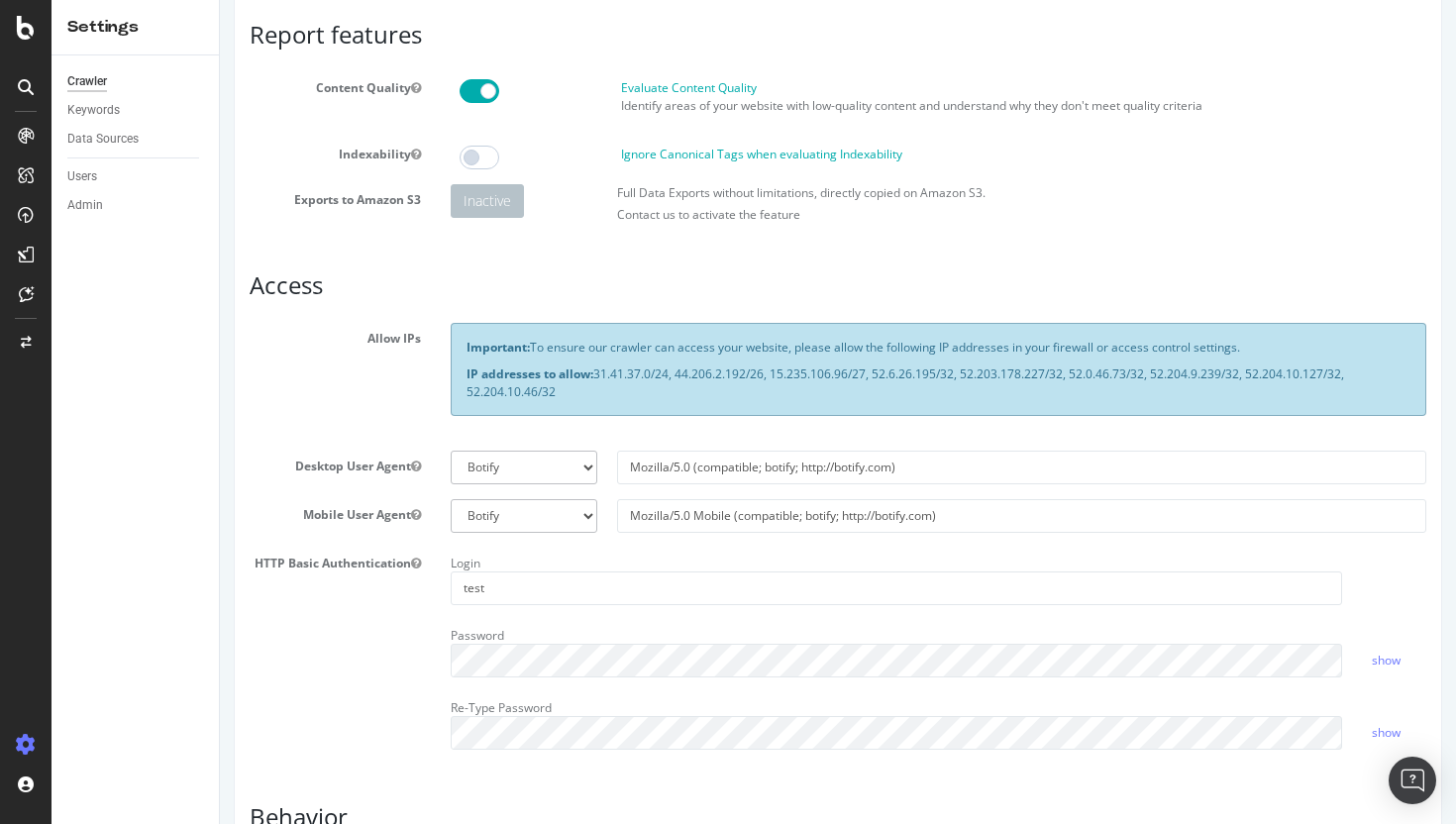 scroll, scrollTop: 0, scrollLeft: 0, axis: both 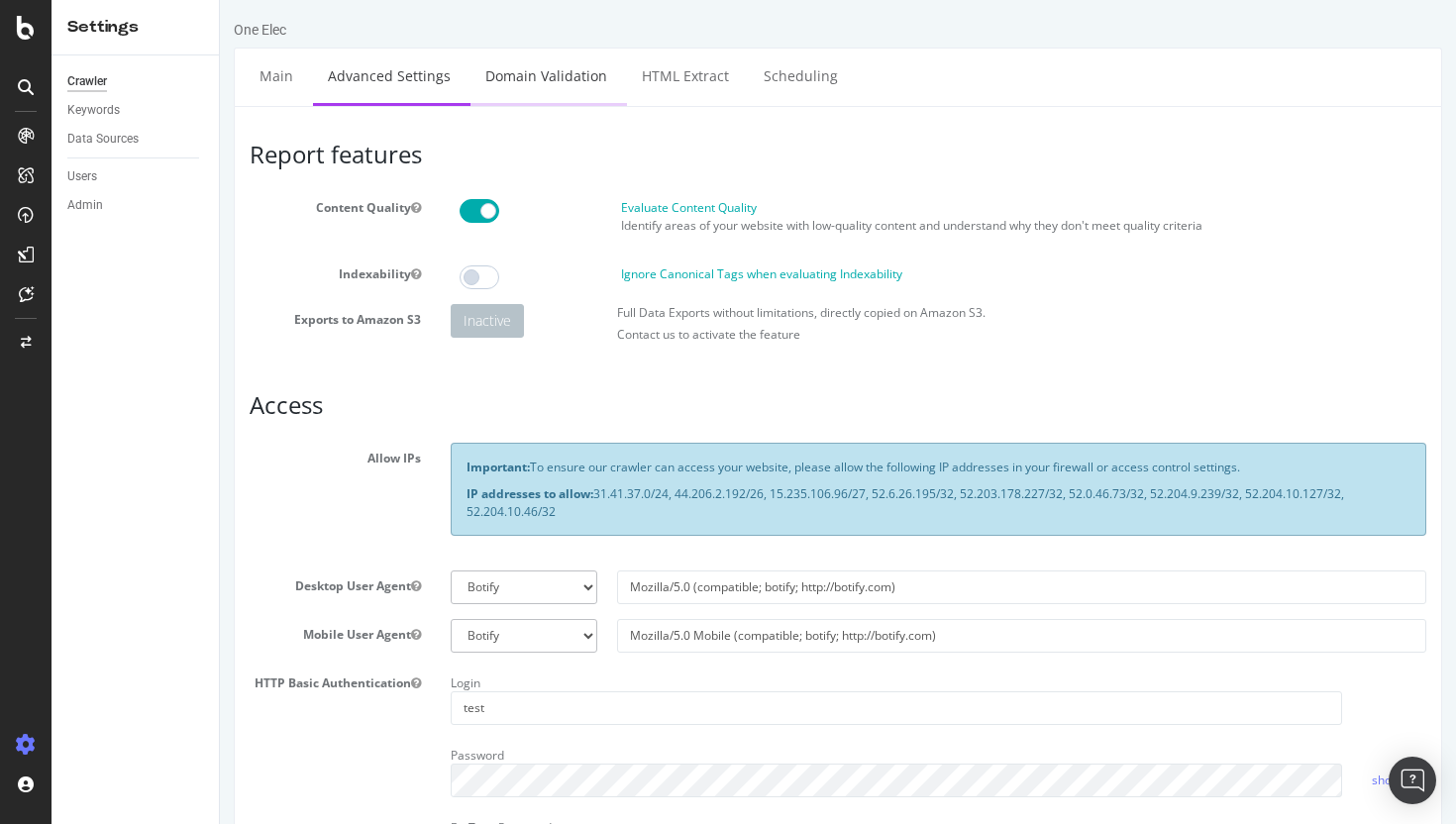 click on "Domain Validation" at bounding box center (546, 75) 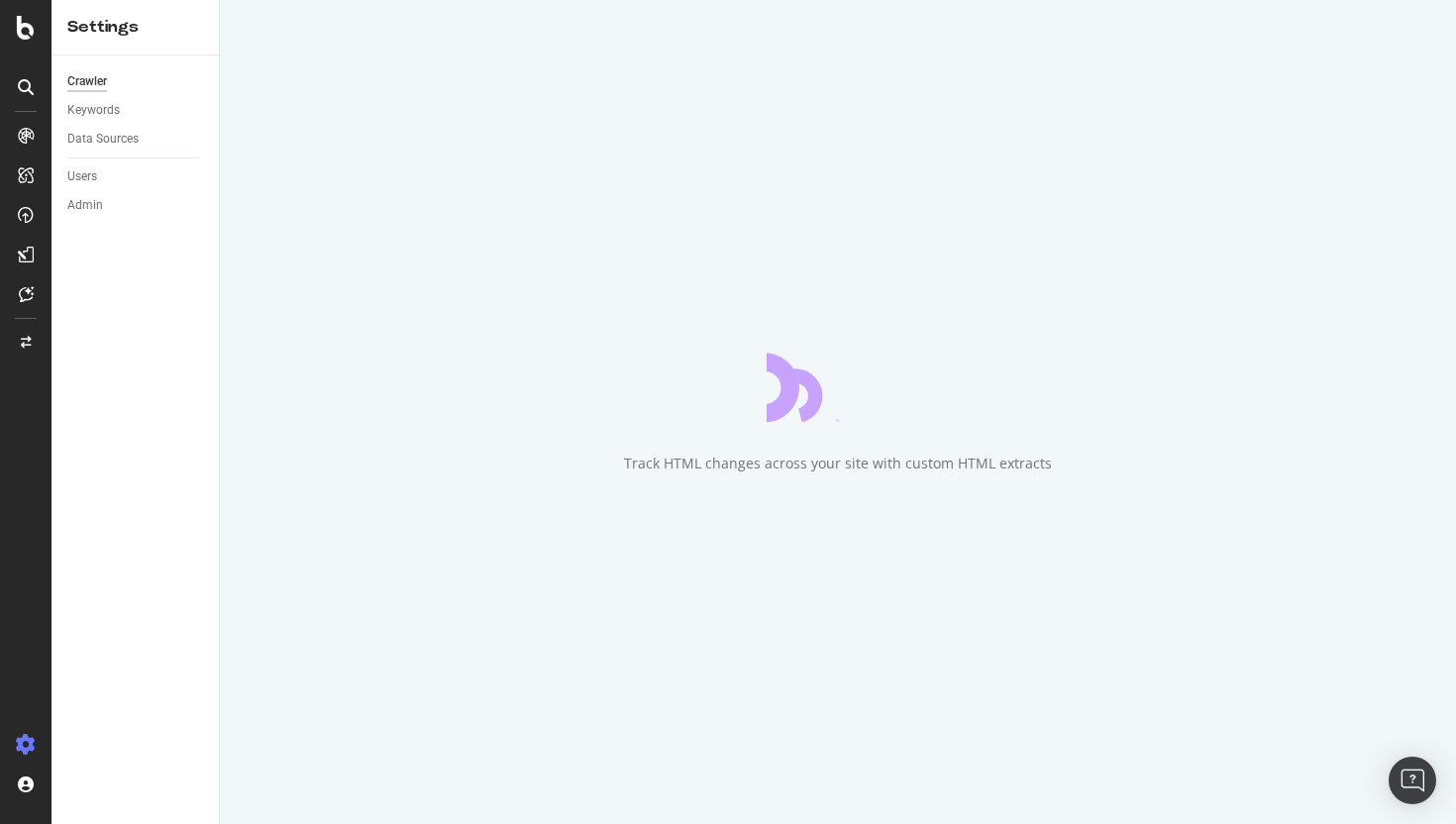 scroll, scrollTop: 0, scrollLeft: 0, axis: both 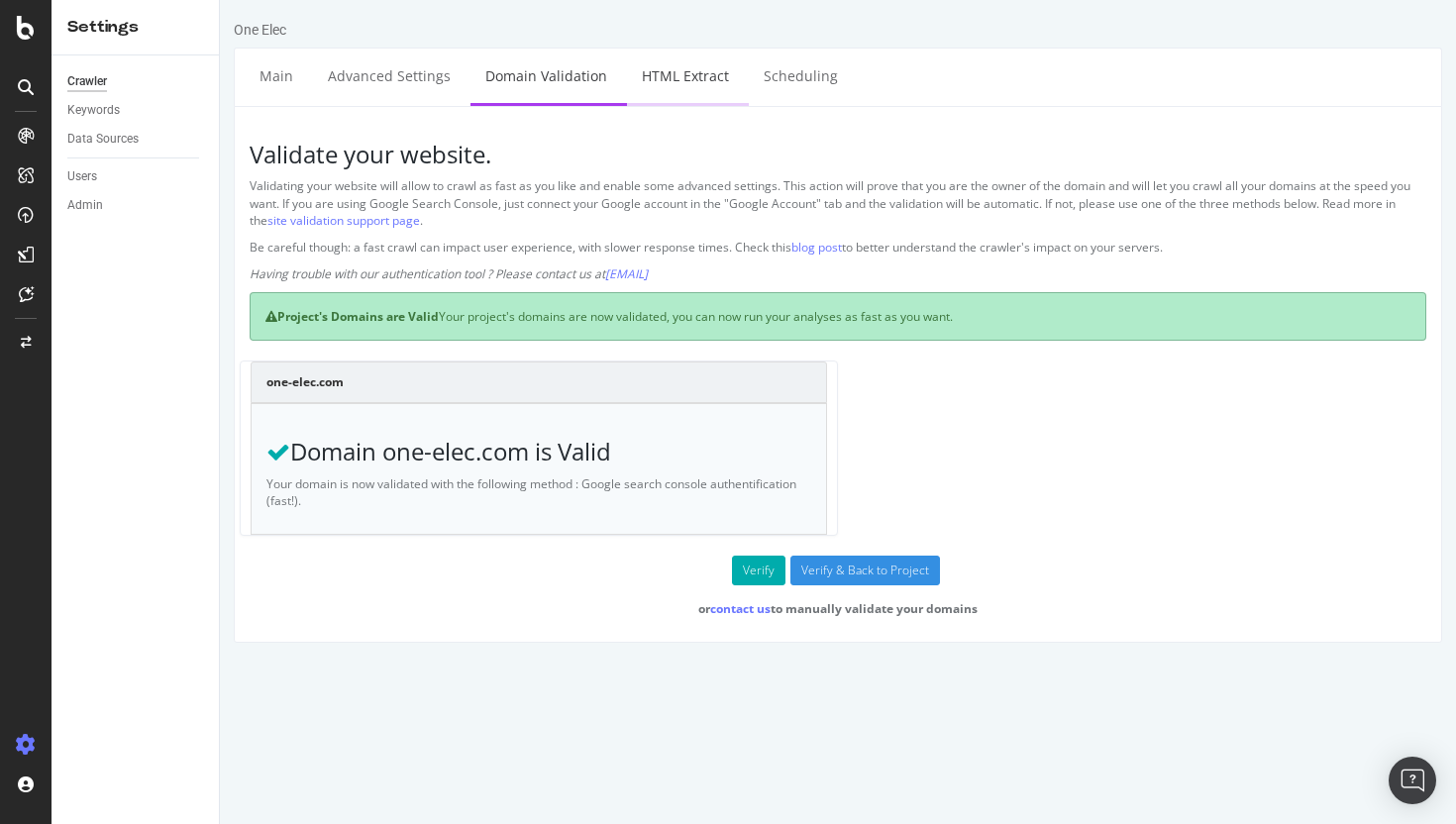 click on "HTML Extract" at bounding box center (685, 75) 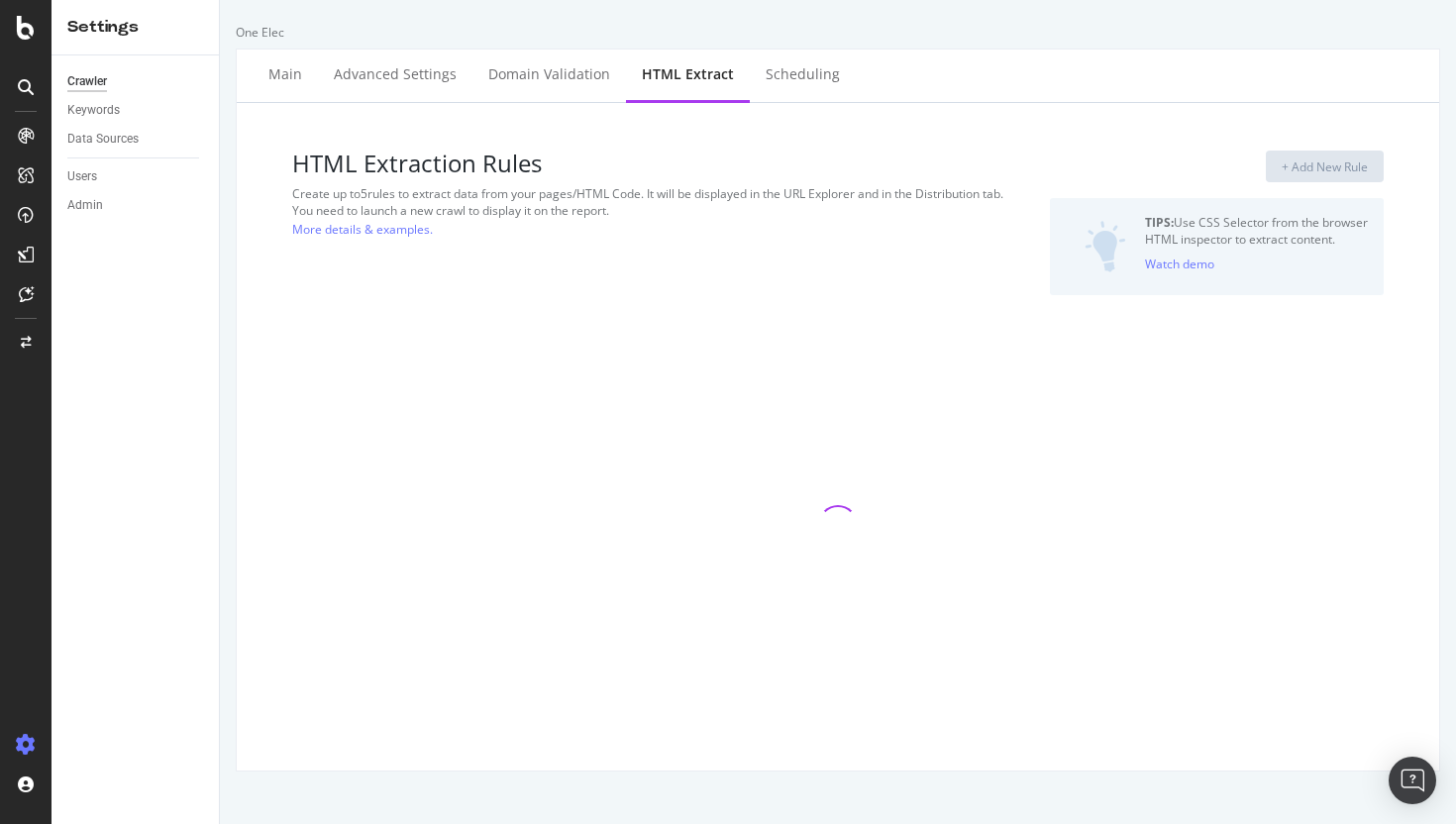 select on "exist" 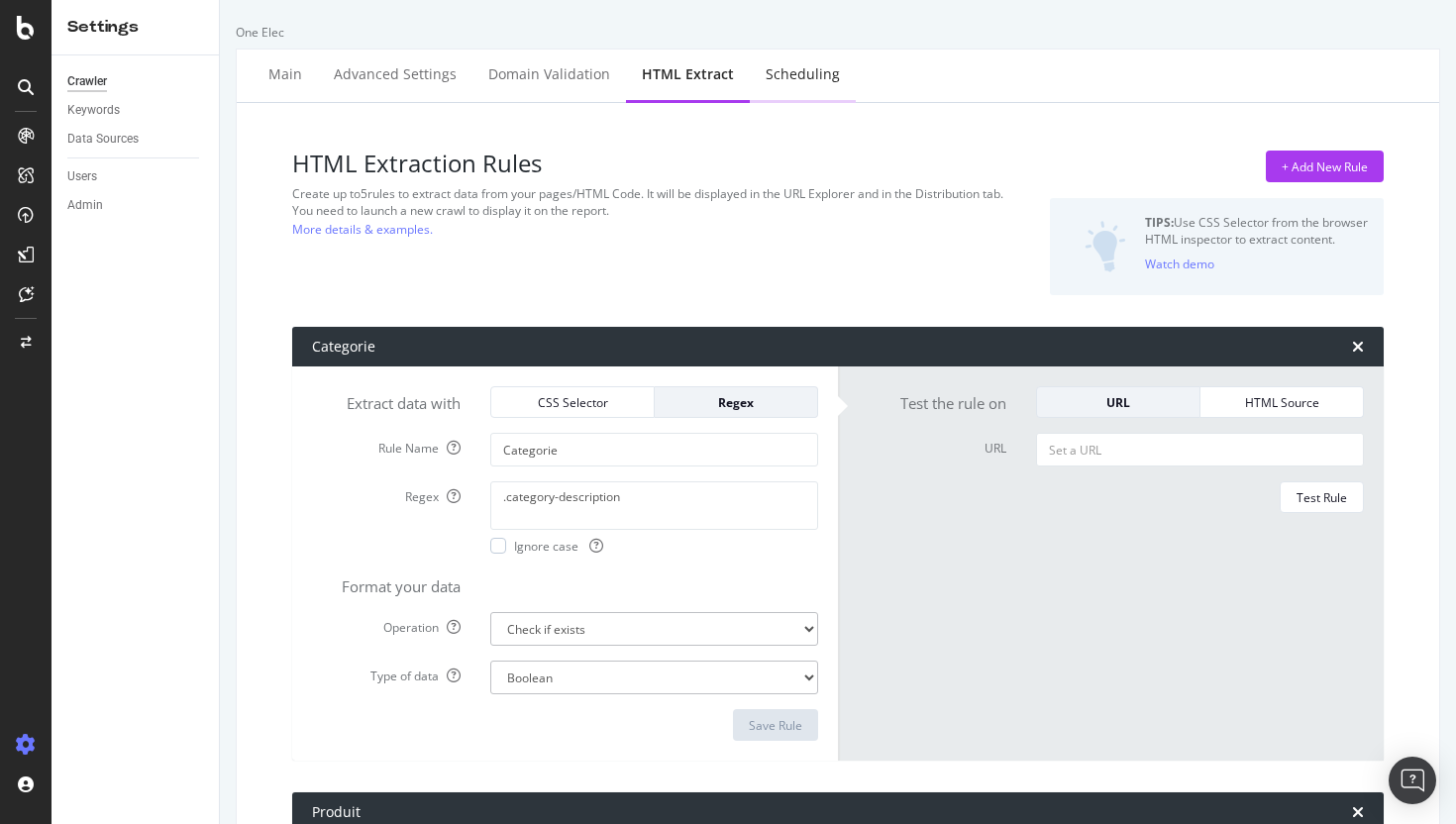 click on "Scheduling" at bounding box center (802, 74) 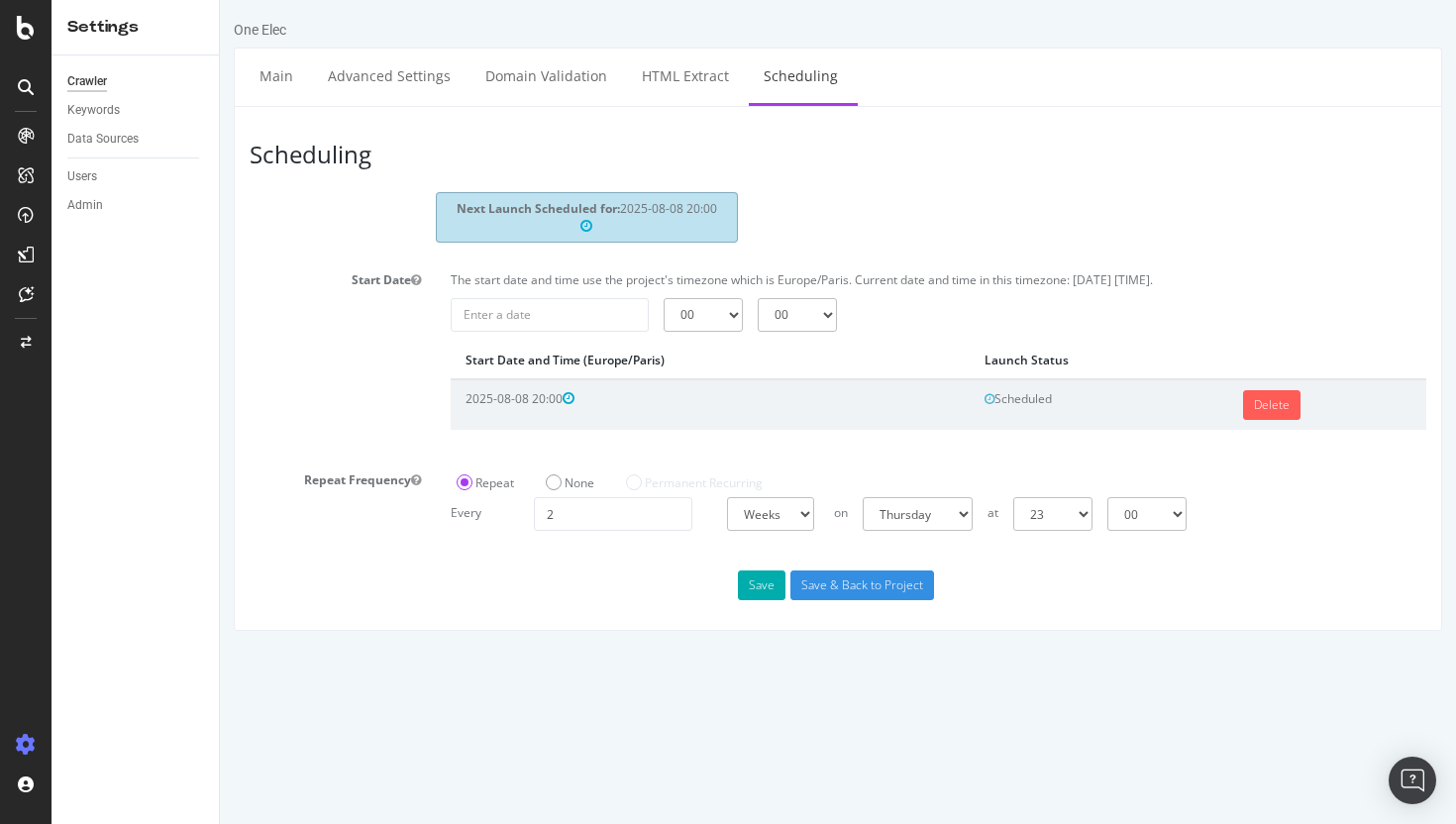 scroll, scrollTop: 0, scrollLeft: 0, axis: both 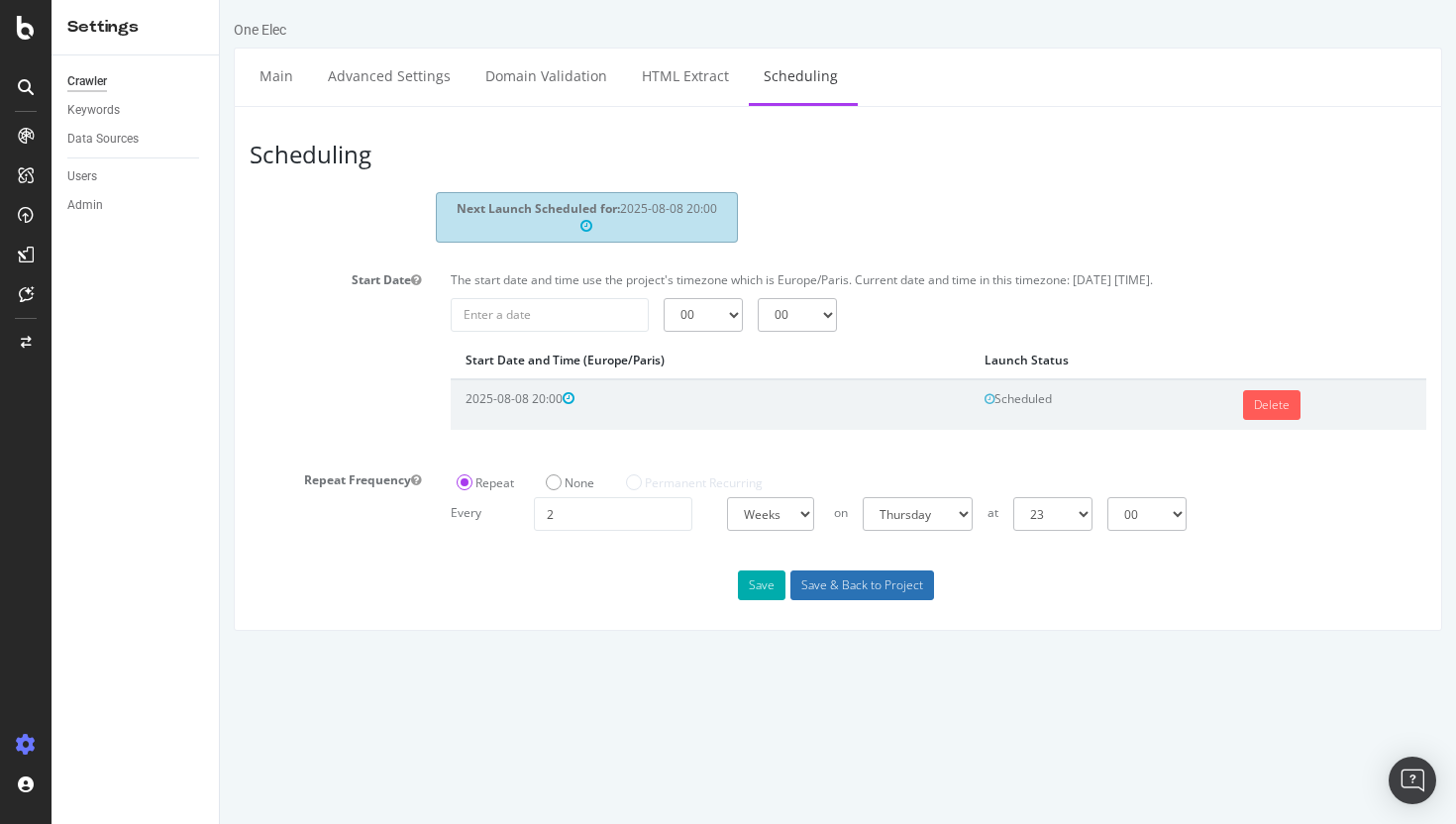 click on "Save & Back to Project" at bounding box center [862, 585] 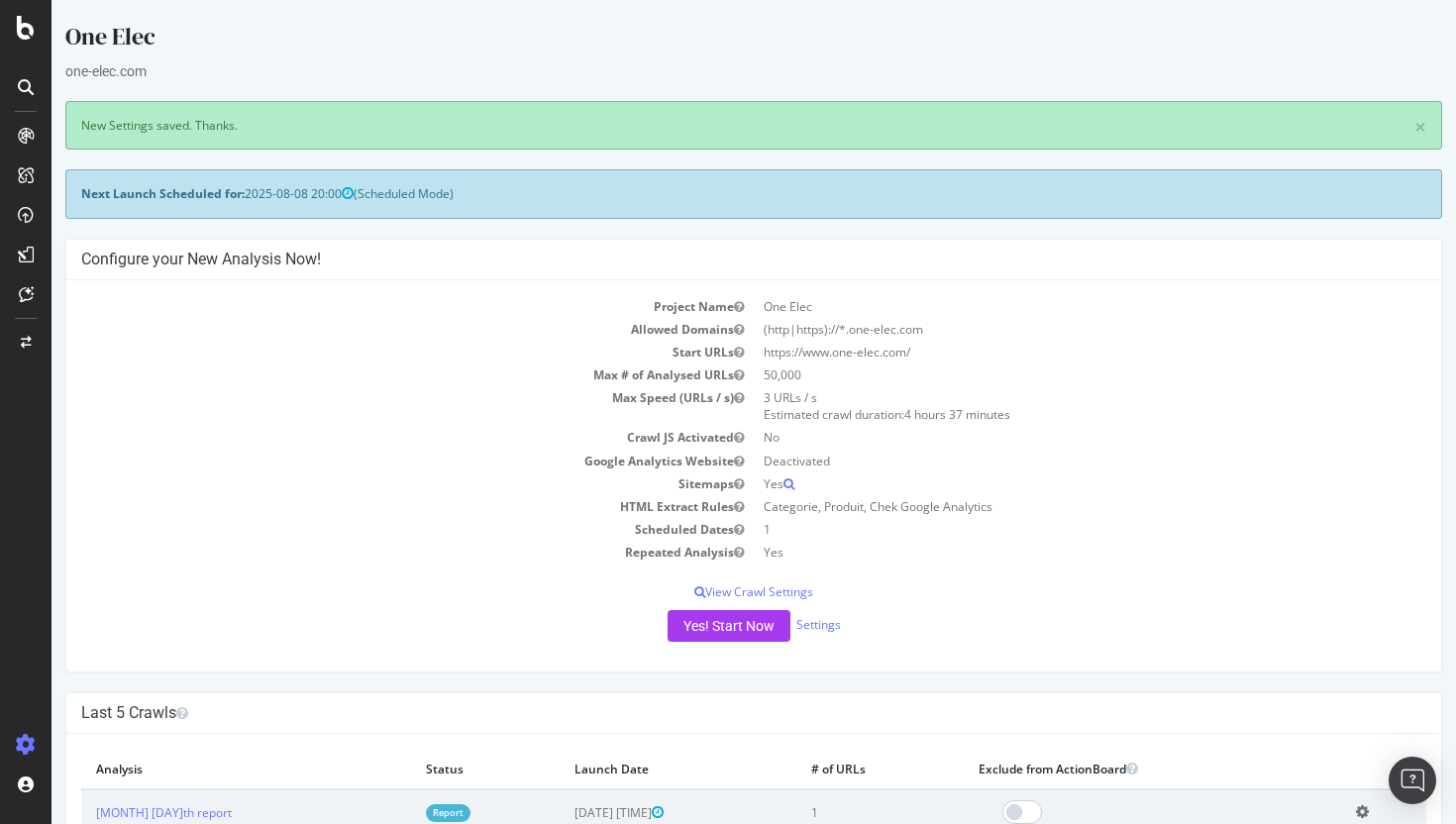 scroll, scrollTop: 0, scrollLeft: 0, axis: both 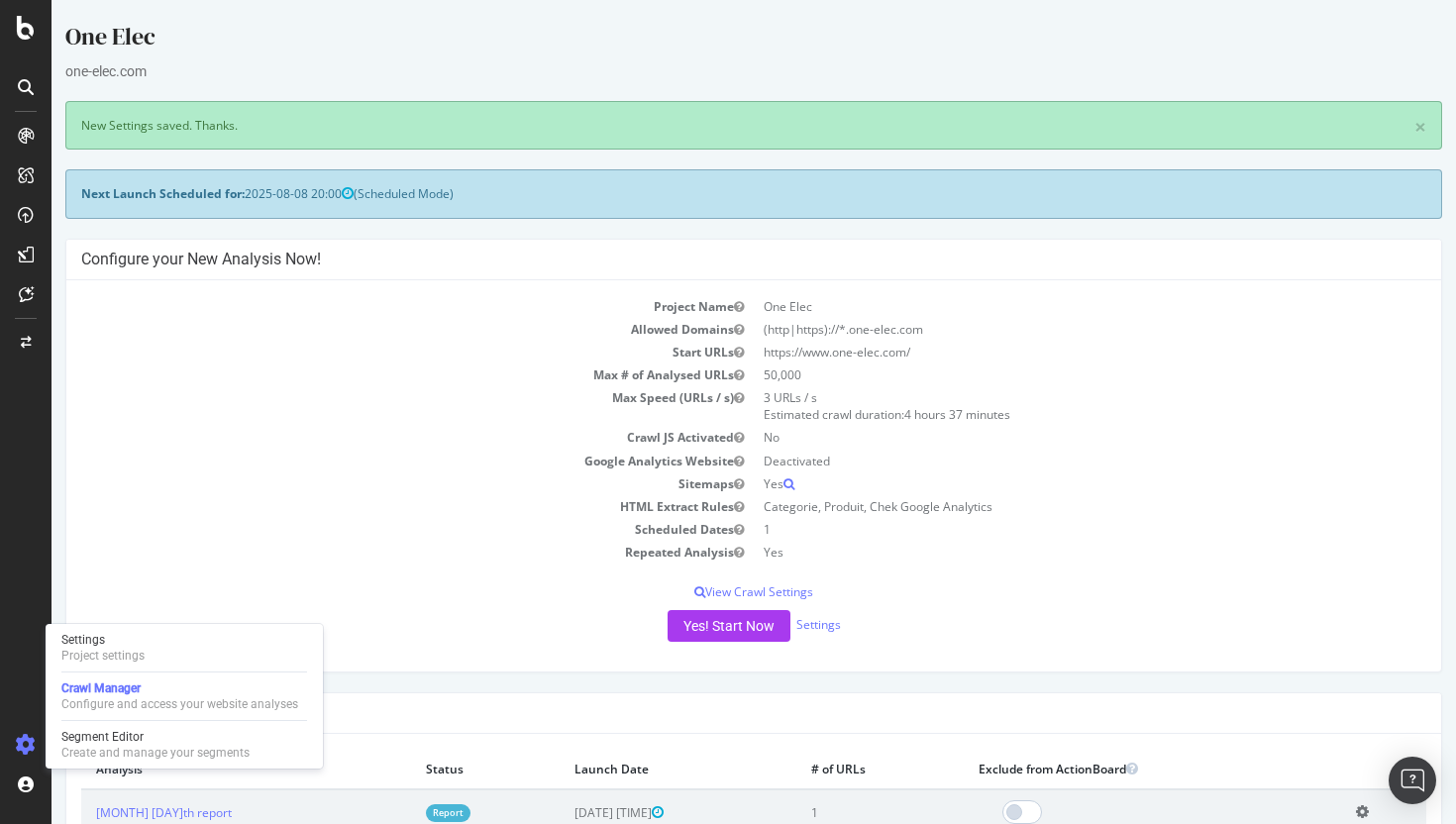 click at bounding box center (26, 745) 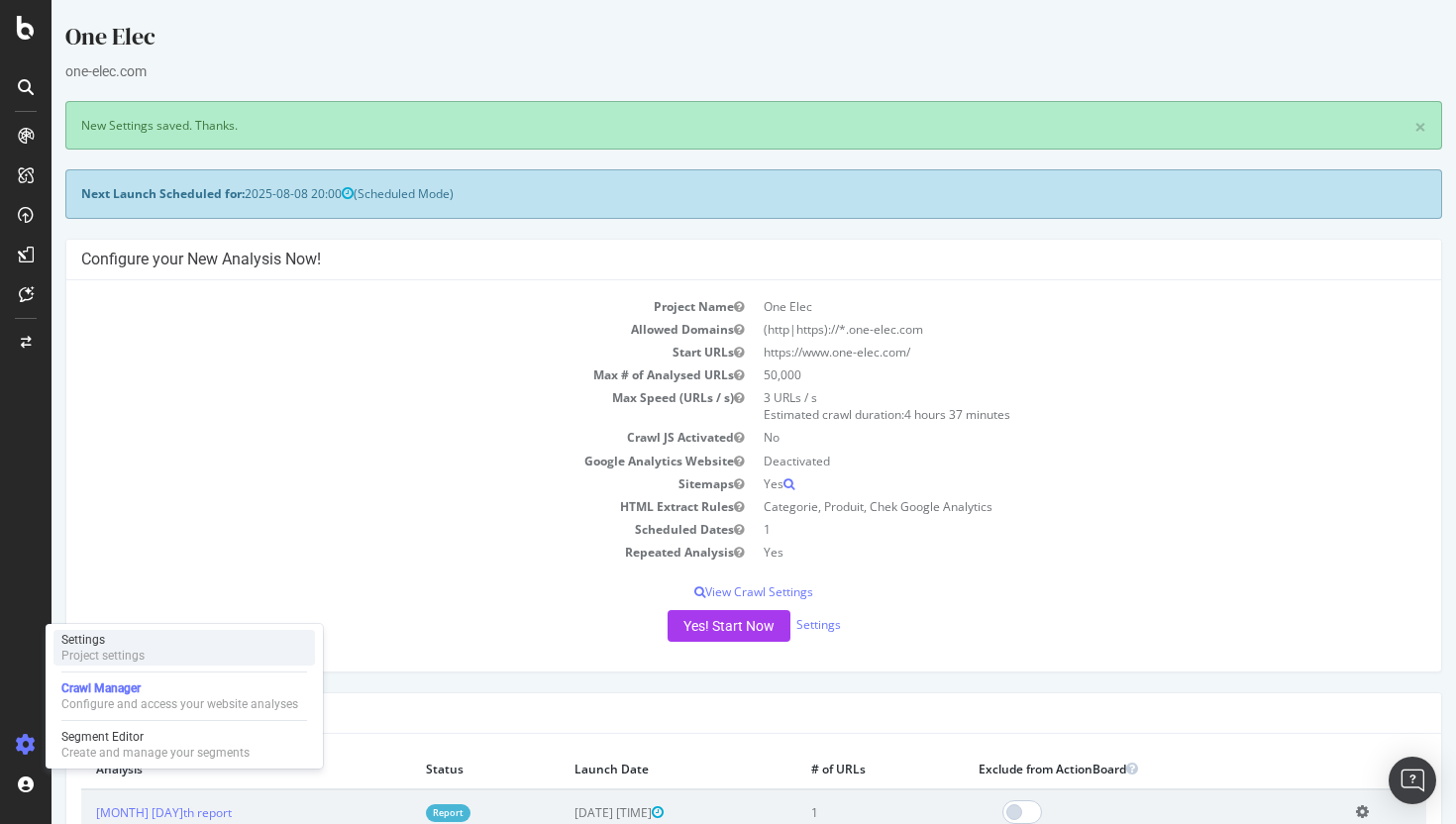 click on "Project settings" at bounding box center (103, 656) 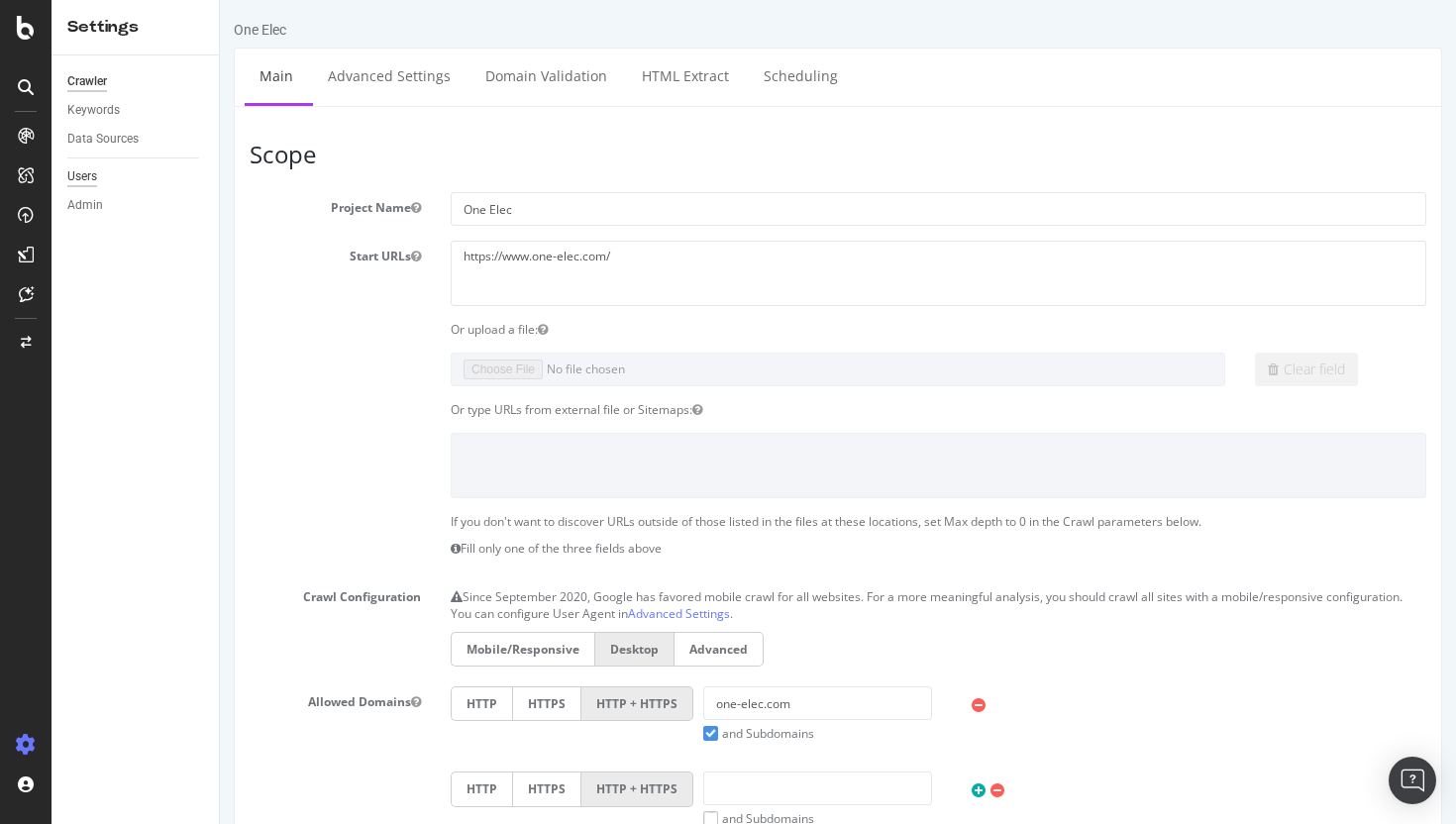 scroll, scrollTop: 0, scrollLeft: 0, axis: both 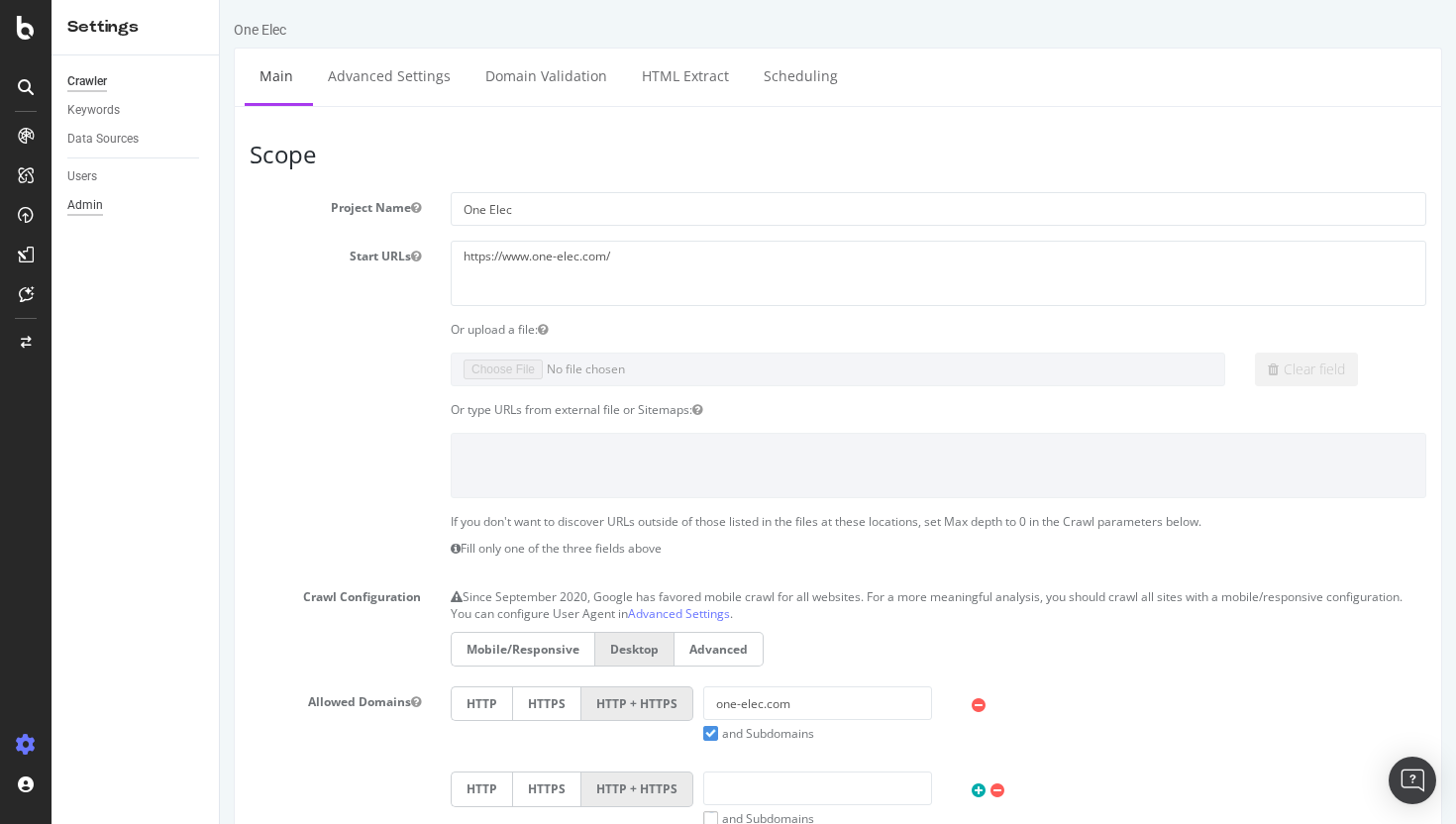 click on "Admin" at bounding box center (85, 205) 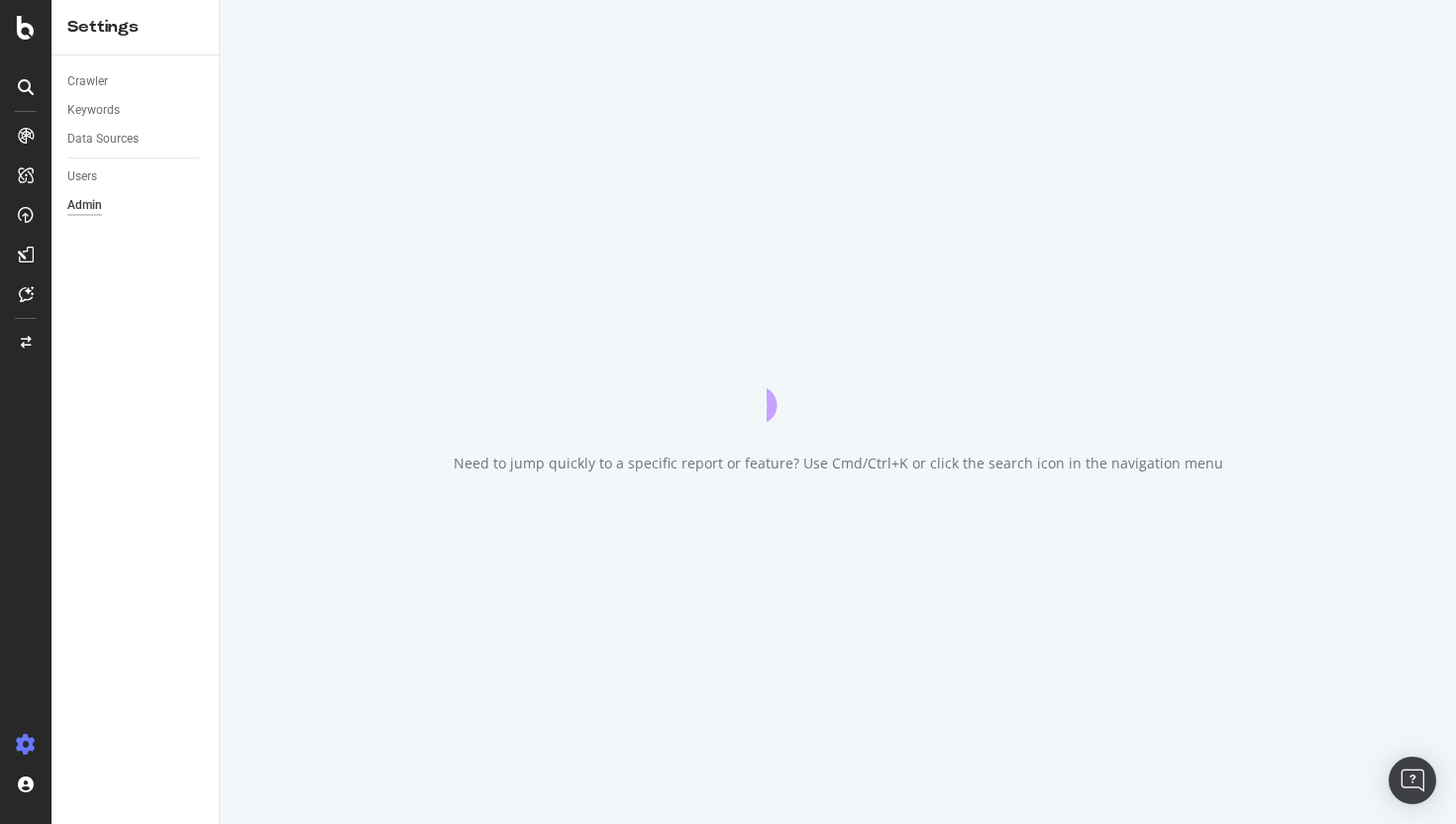 scroll, scrollTop: 0, scrollLeft: 0, axis: both 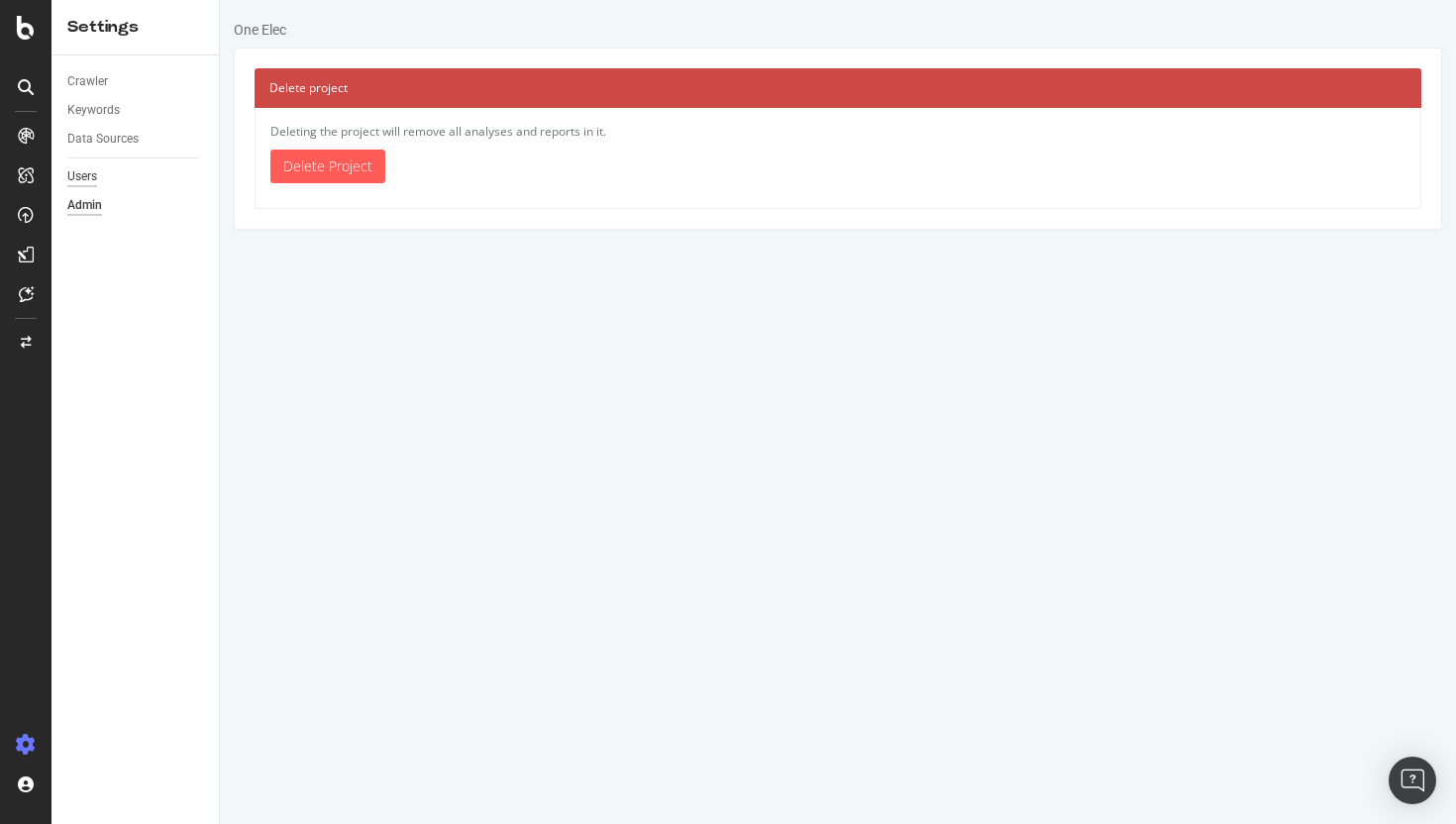 click on "Users" at bounding box center [82, 176] 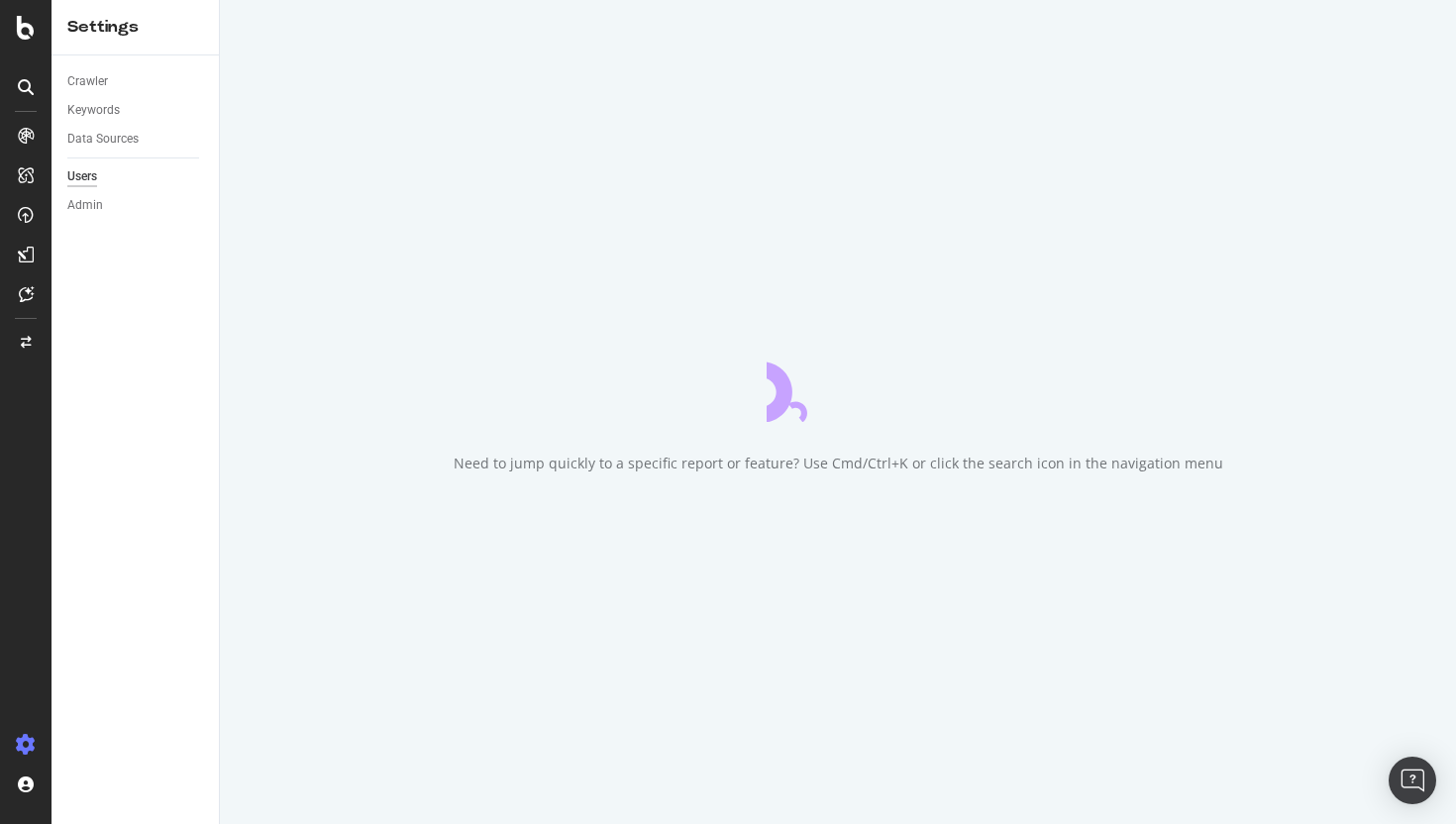 scroll, scrollTop: 0, scrollLeft: 0, axis: both 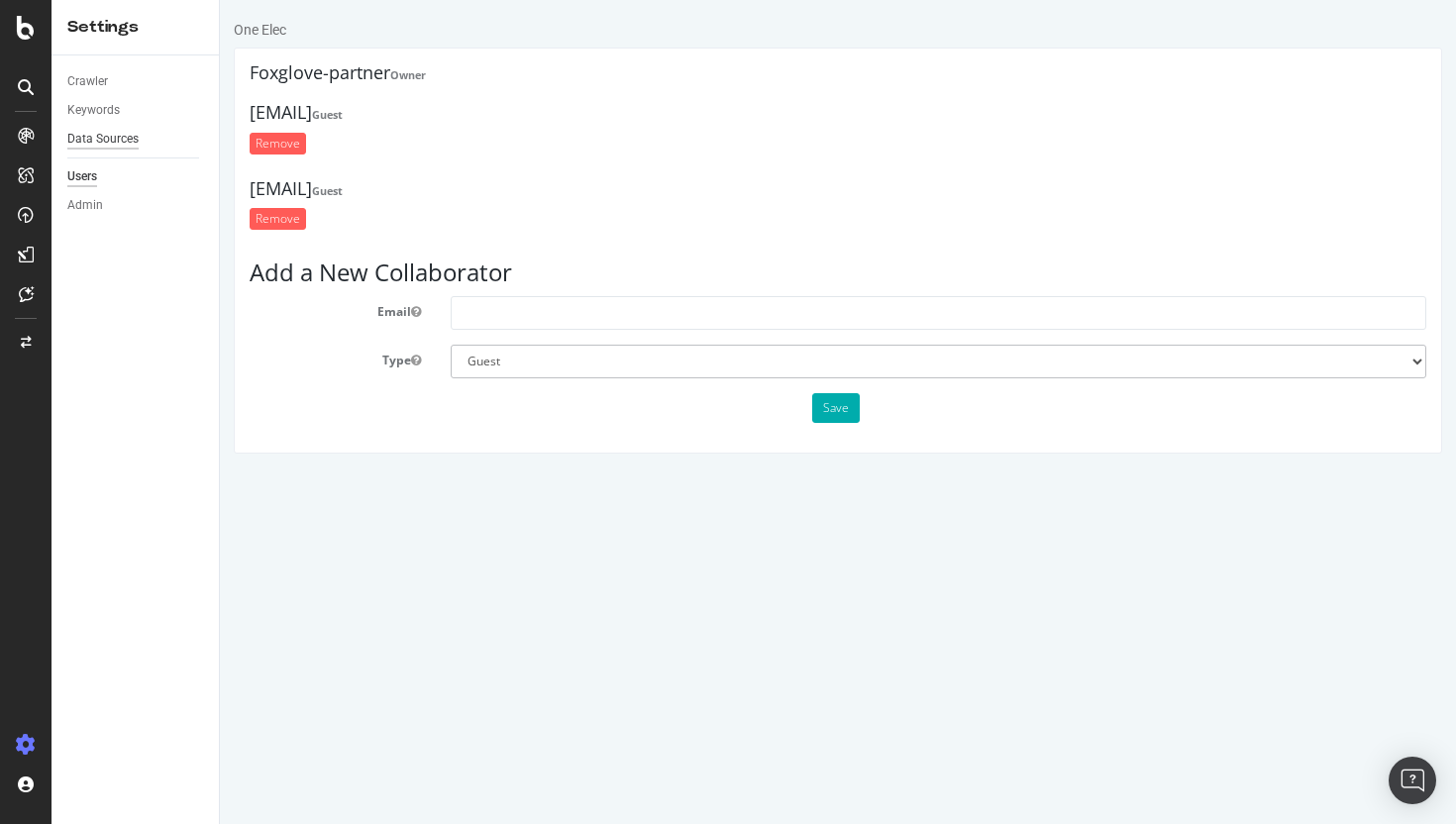 click on "Data Sources" at bounding box center [103, 139] 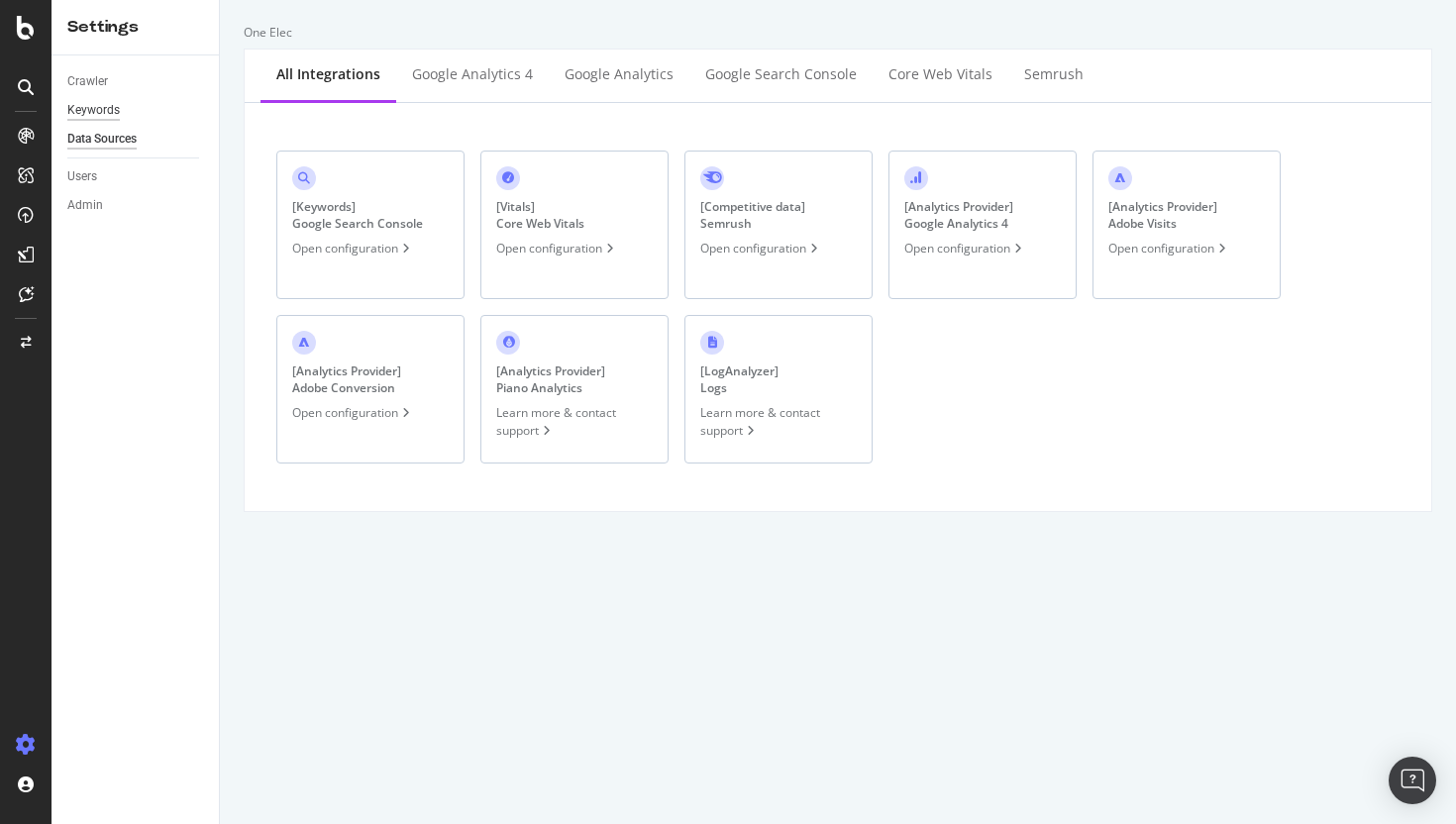click on "Keywords" at bounding box center (93, 110) 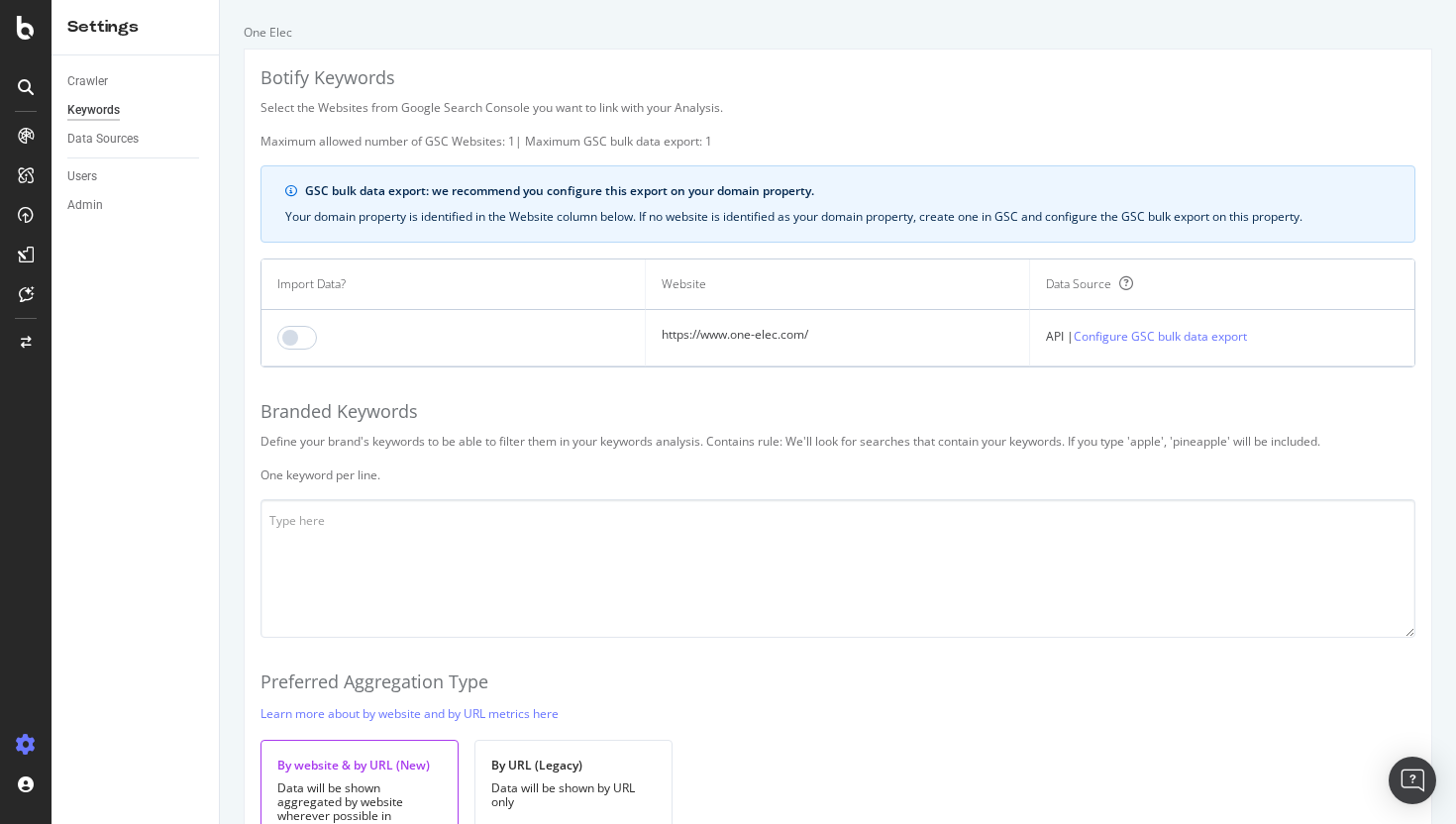 click on "Botify Keywords Select the Websites from Google Search Console you want to link with your Analysis. Maximum allowed number of GSC Websites:   1  | Maximum GSC bulk data export:   1 GSC bulk data export: we recommend you configure this export on your domain property. Your domain property is identified in the Website column below. If no website is identified as your domain property, create one in GSC and configure the GSC bulk export on this property. Import Data? Website Data Source https://www.one-elec.com/ API | Configure GSC bulk data export Branded Keywords Define your brand's keywords to be able to filter them in your keywords analysis. Contains rule: We'll look for searches that contain your keywords. If you type 'apple', 'pineapple' will be included. One keyword per line. Preferred Aggregation Type Learn more about by website and by URL metrics here By website & by URL (New) Data will be shown aggregated by website wherever possible in RealKeywords By URL (Legacy) Data will be shown by URL only Save" at bounding box center (838, 483) 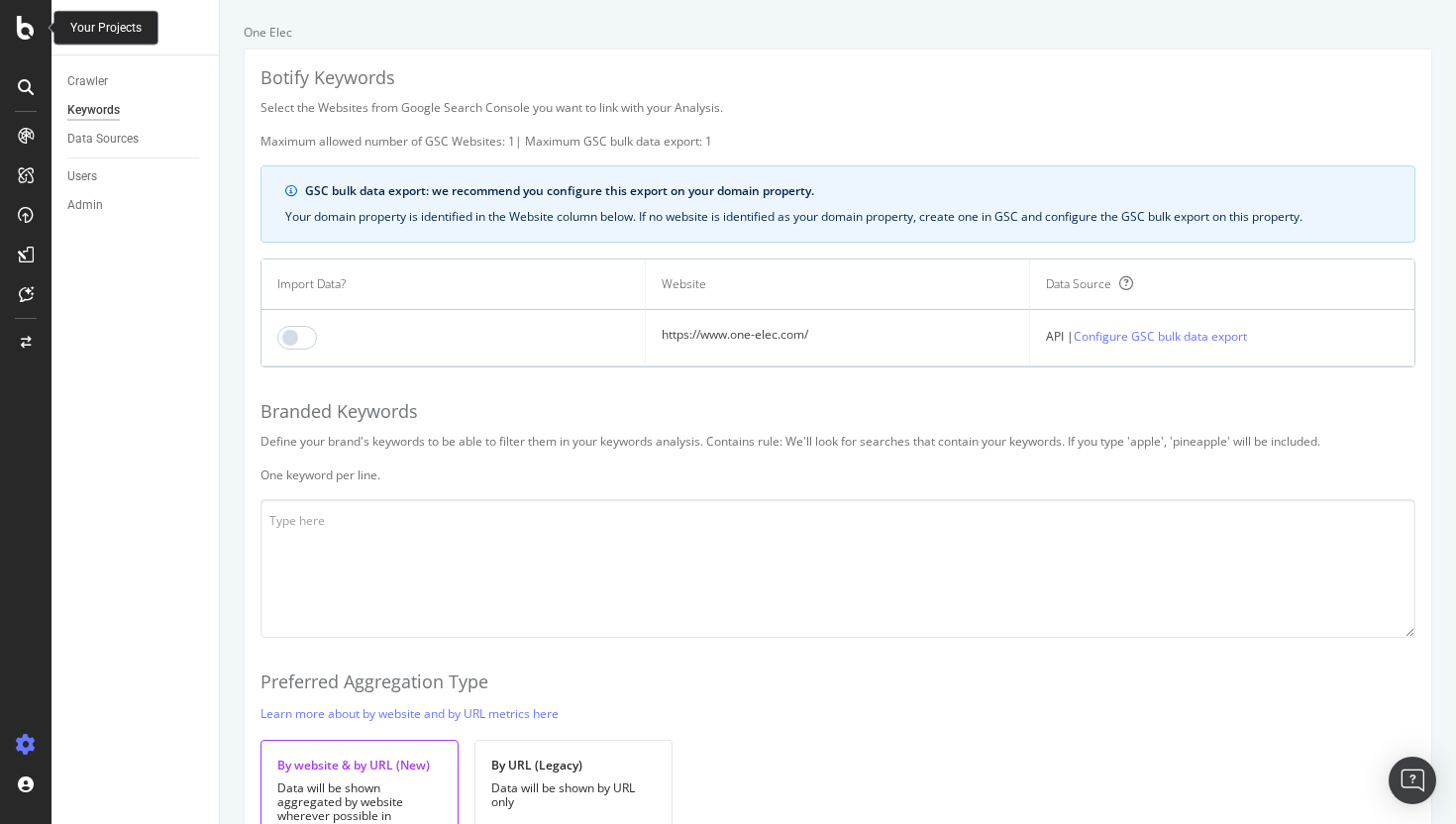 click at bounding box center [26, 28] 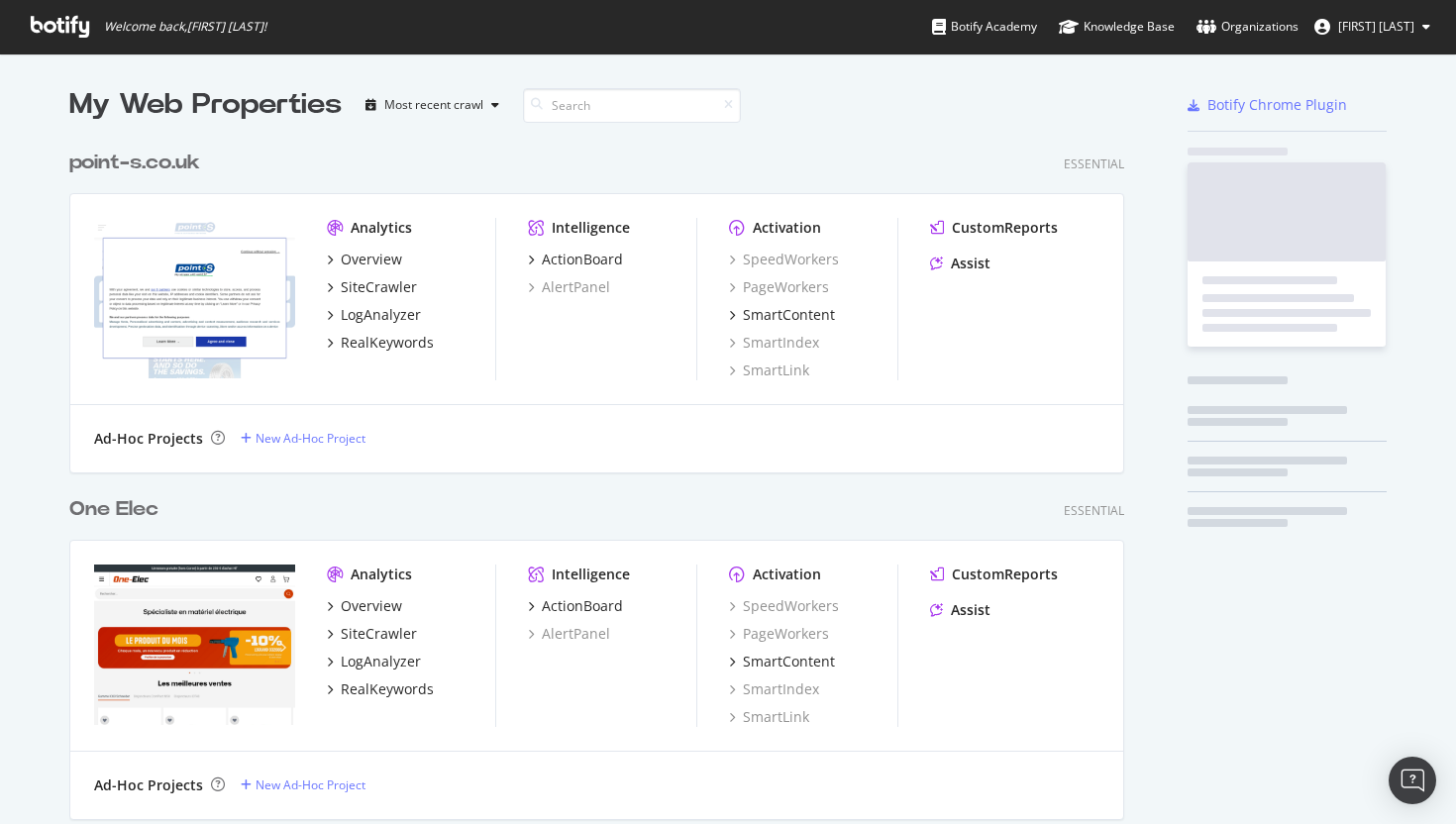 scroll, scrollTop: 1, scrollLeft: 1, axis: both 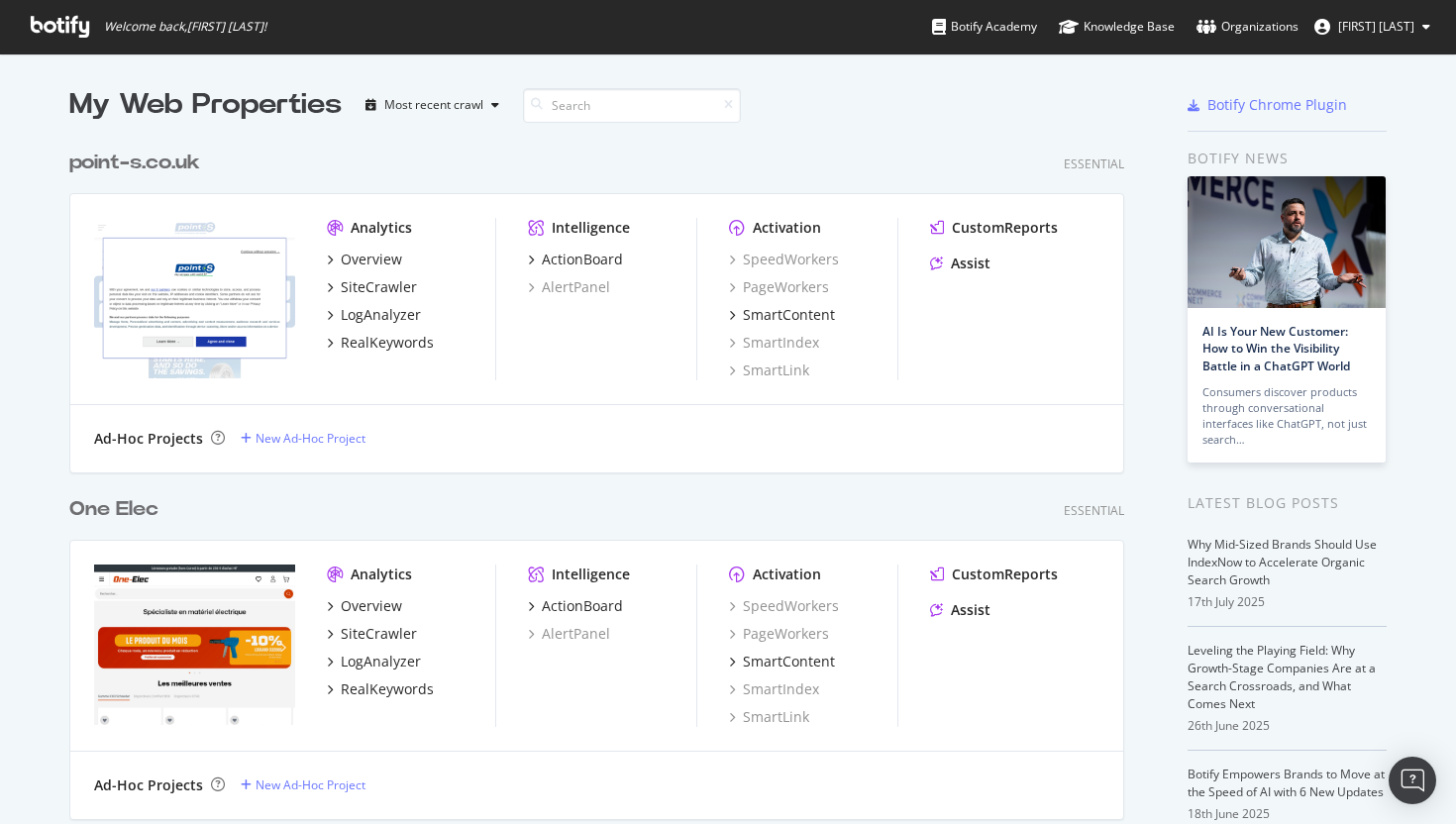 click on "[FIRST] [LAST]" at bounding box center (1376, 26) 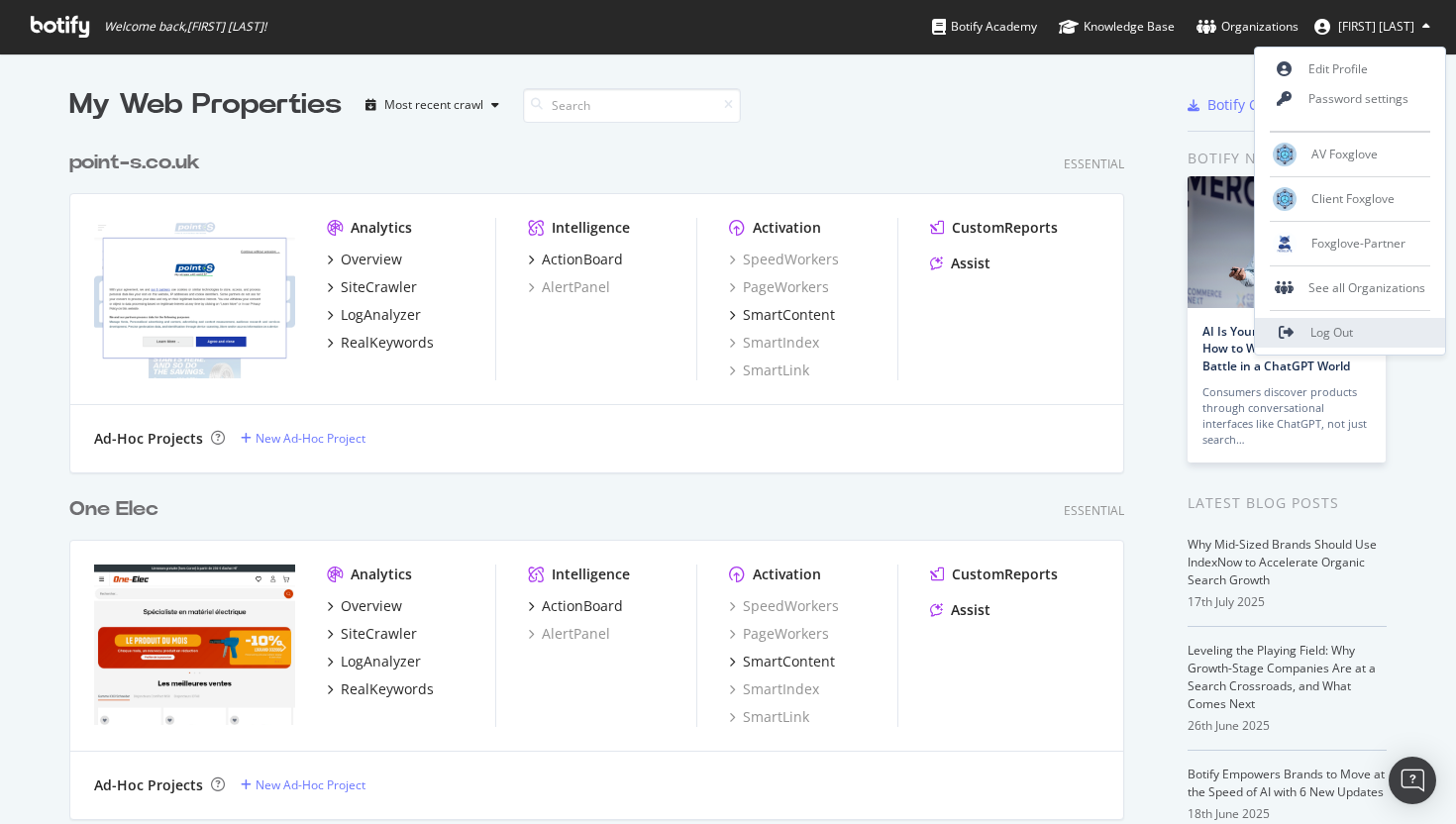 click on "Log Out" at bounding box center [1350, 333] 